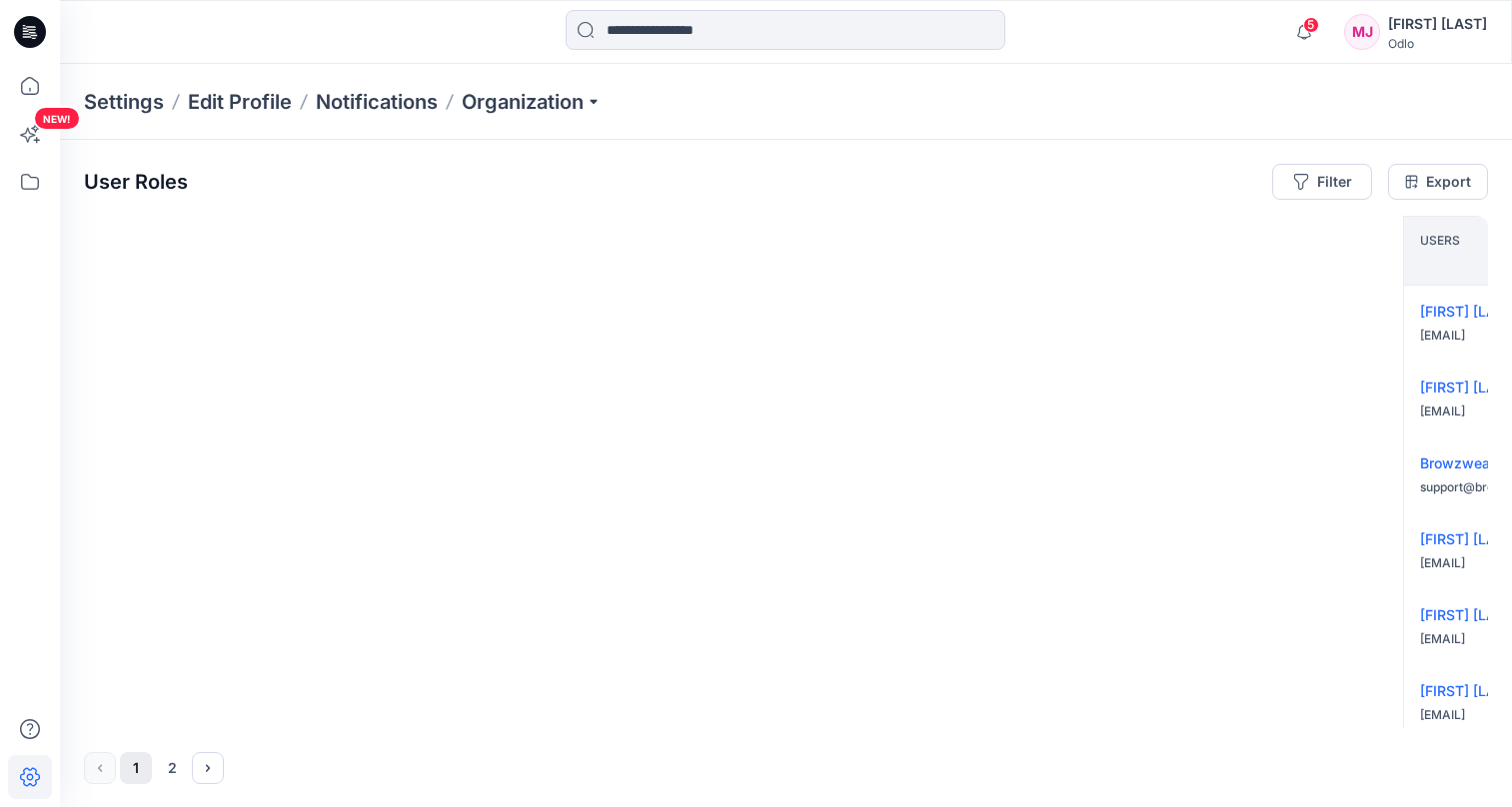 scroll, scrollTop: 0, scrollLeft: 0, axis: both 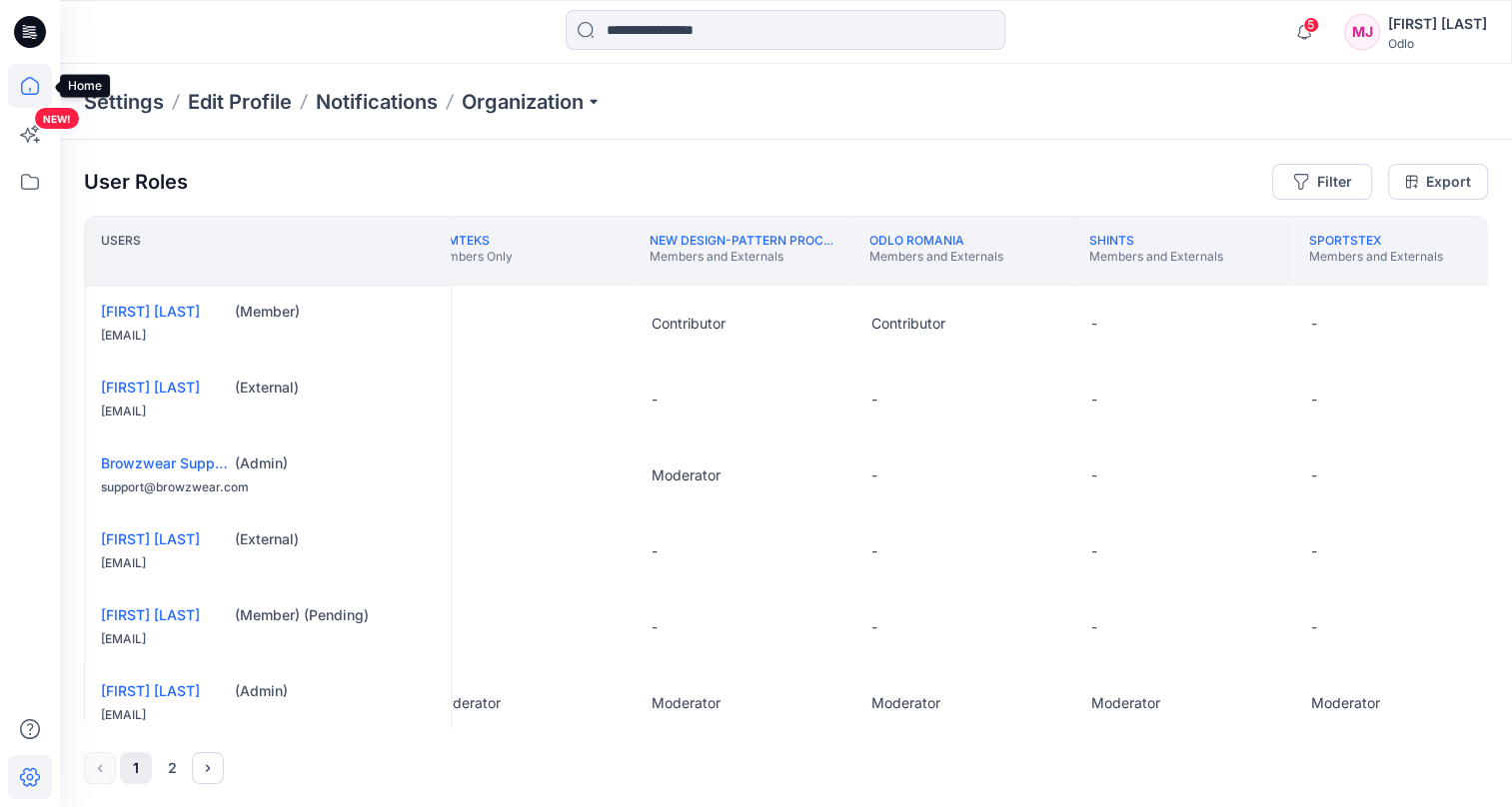 click 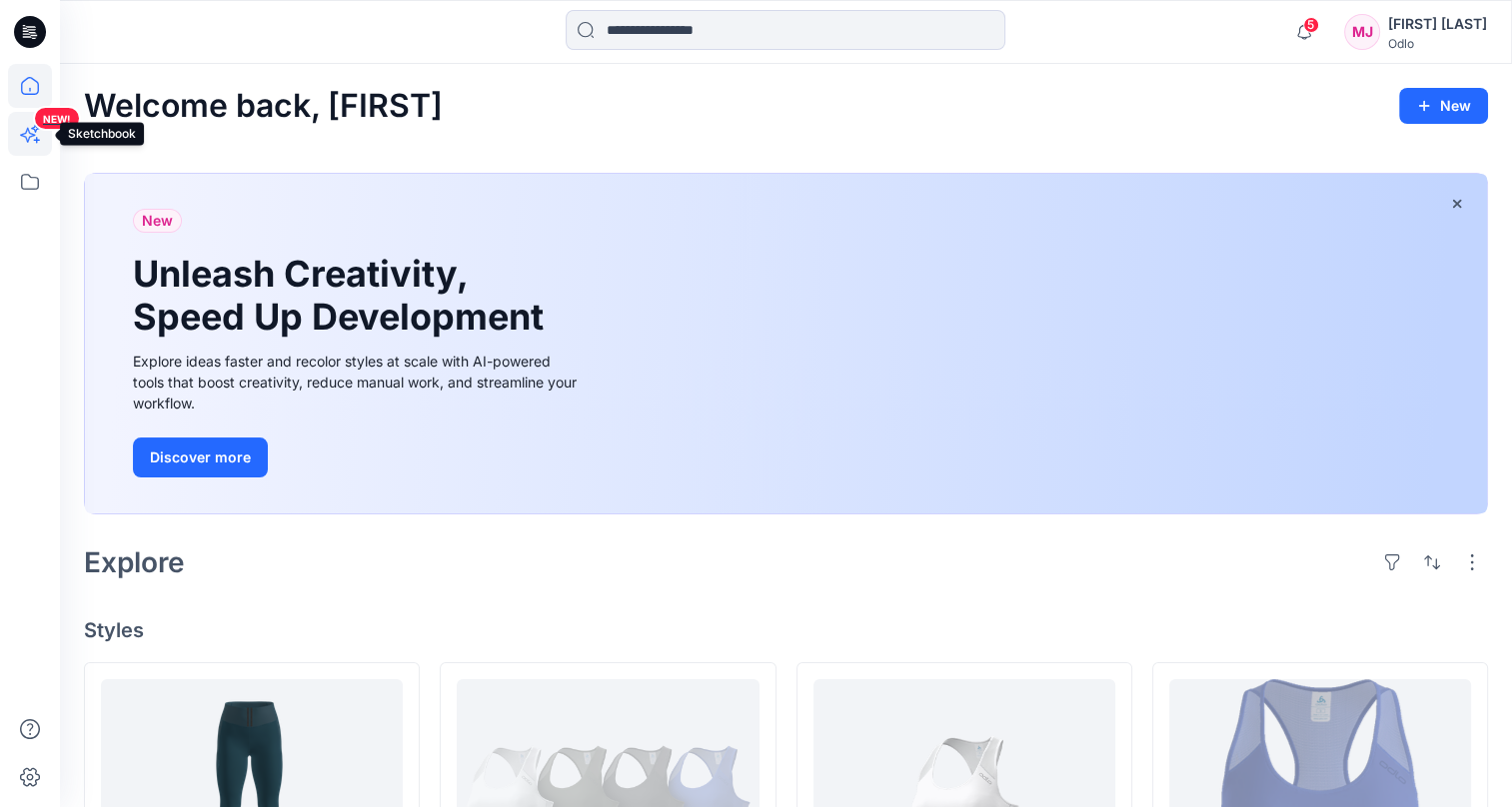 click on "NEW!" at bounding box center [32, 168] 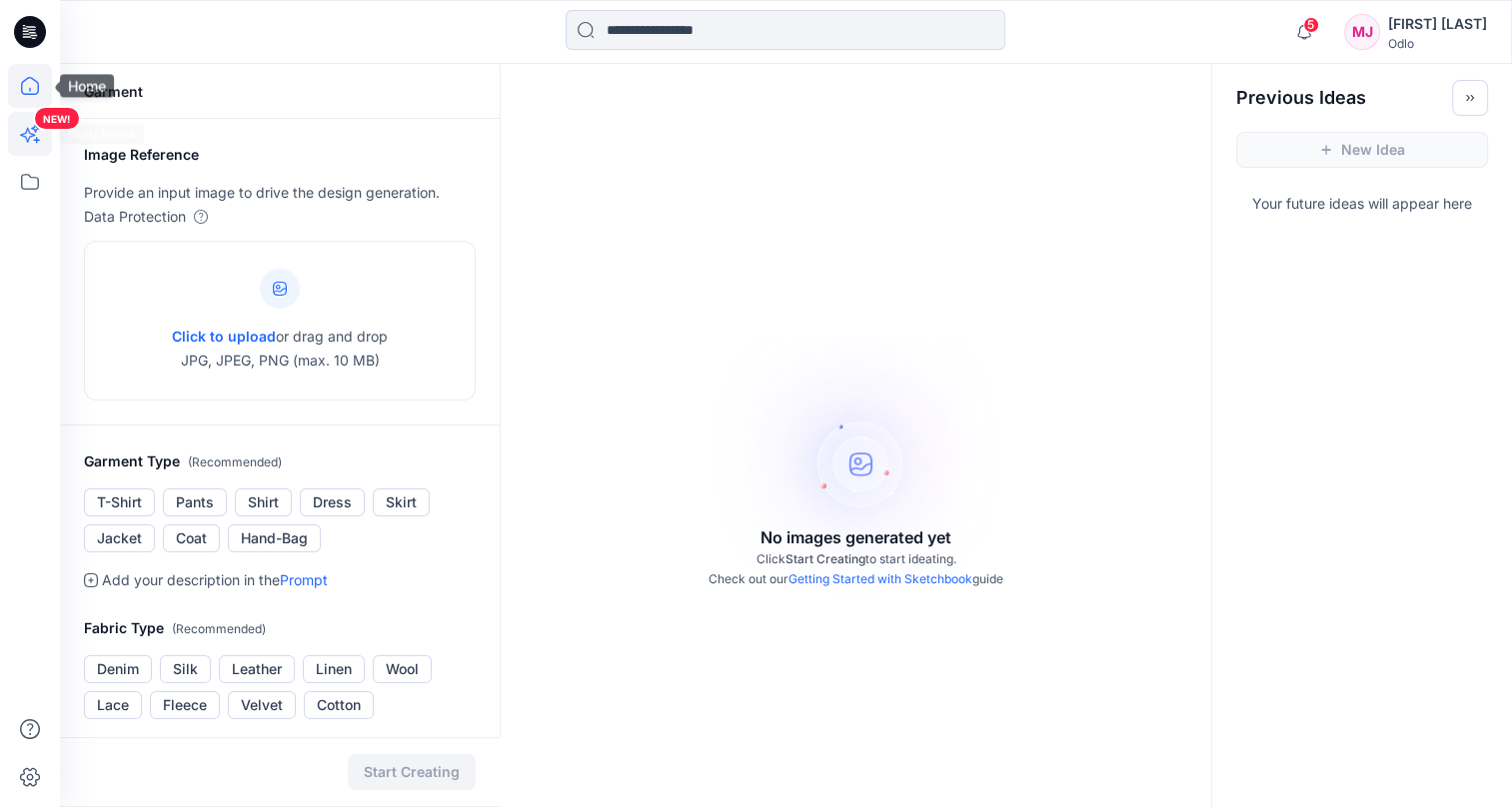 click 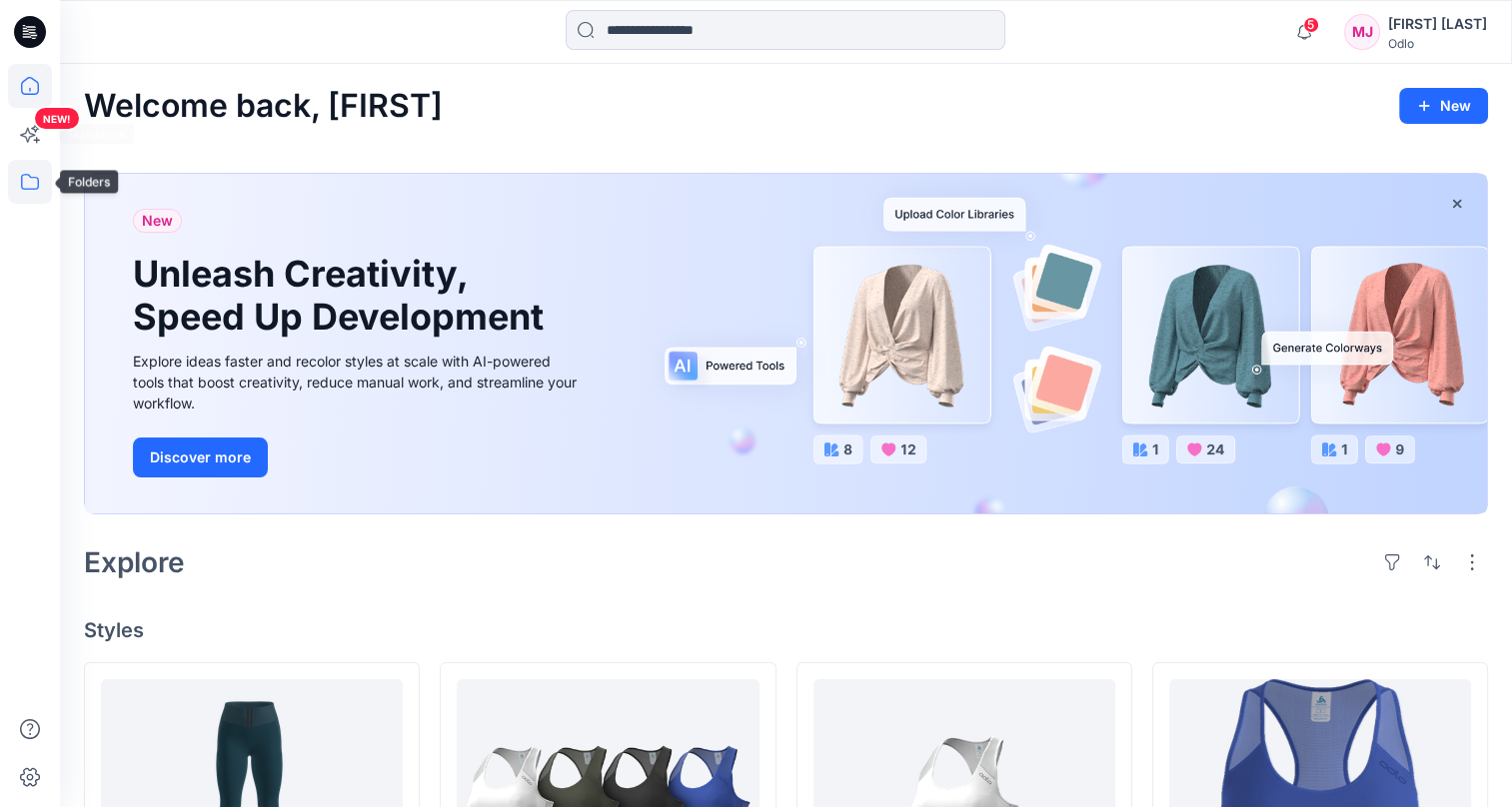 click 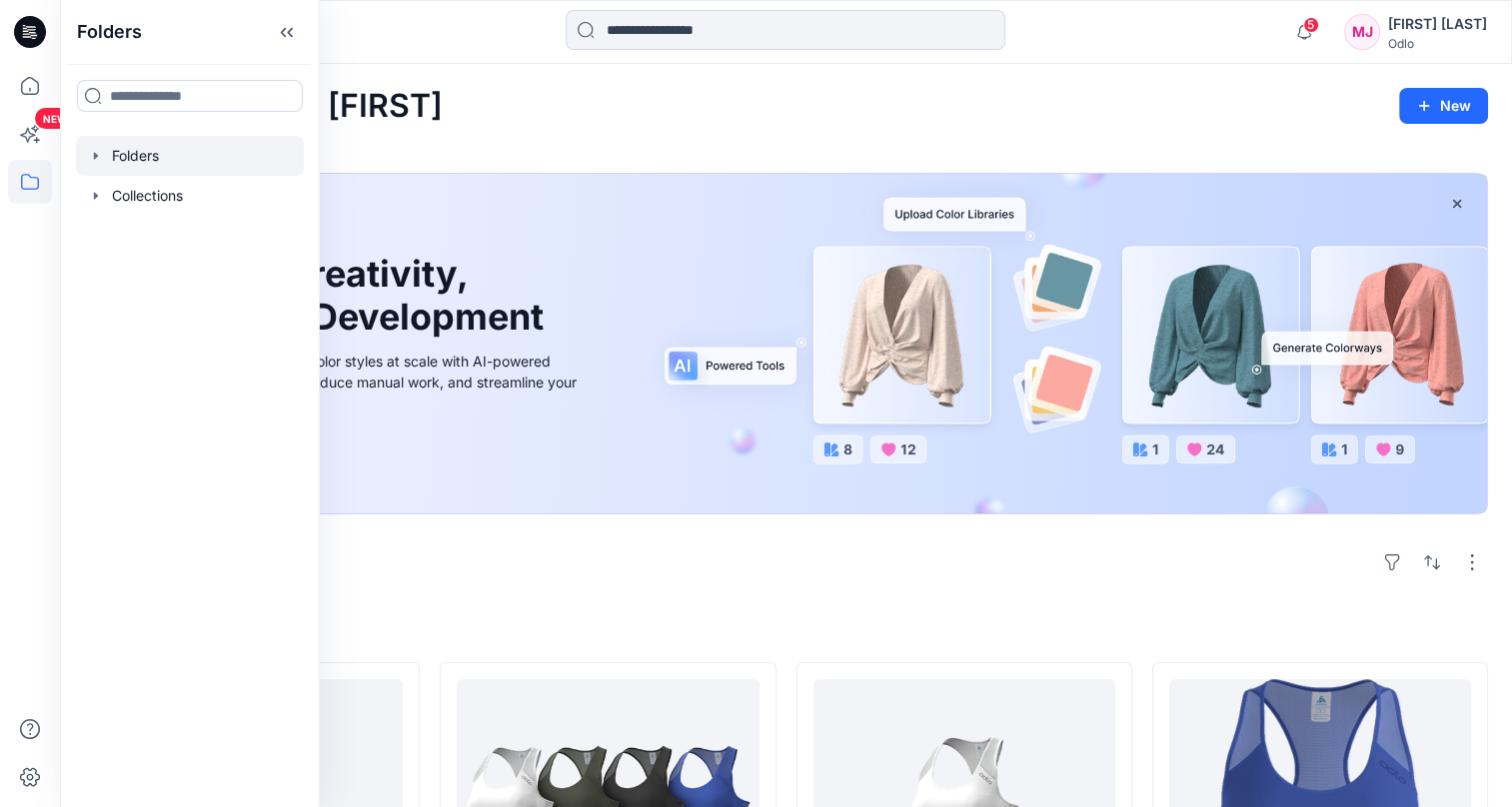 click at bounding box center (190, 156) 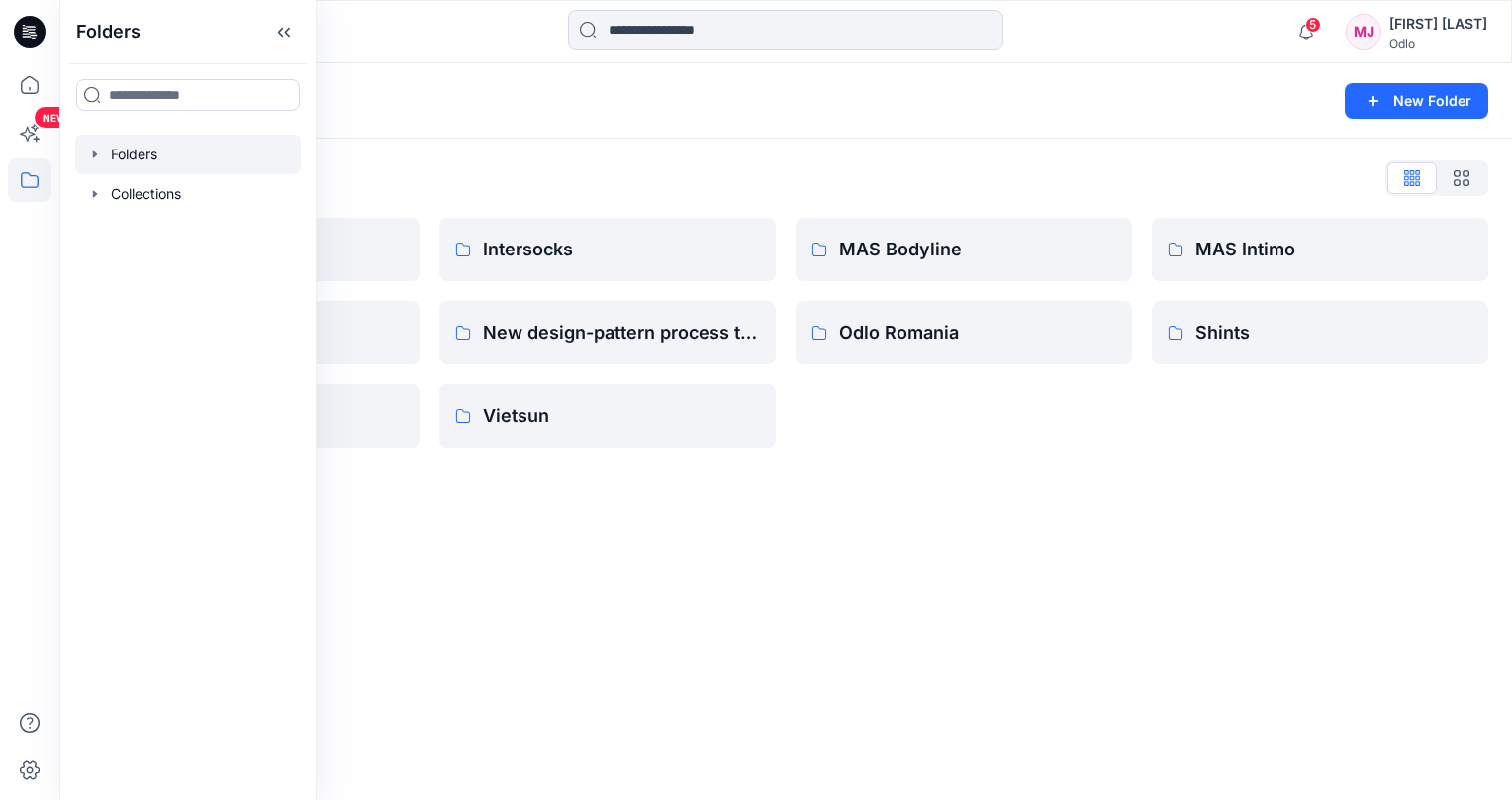click on "Folders New Folder Folders List Gennex, Tayeh Memteks Sportstex Intersocks New design-pattern process test group Vietsun MAS Bodyline Odlo Romania MAS Intimo Shints" at bounding box center [786, 432] 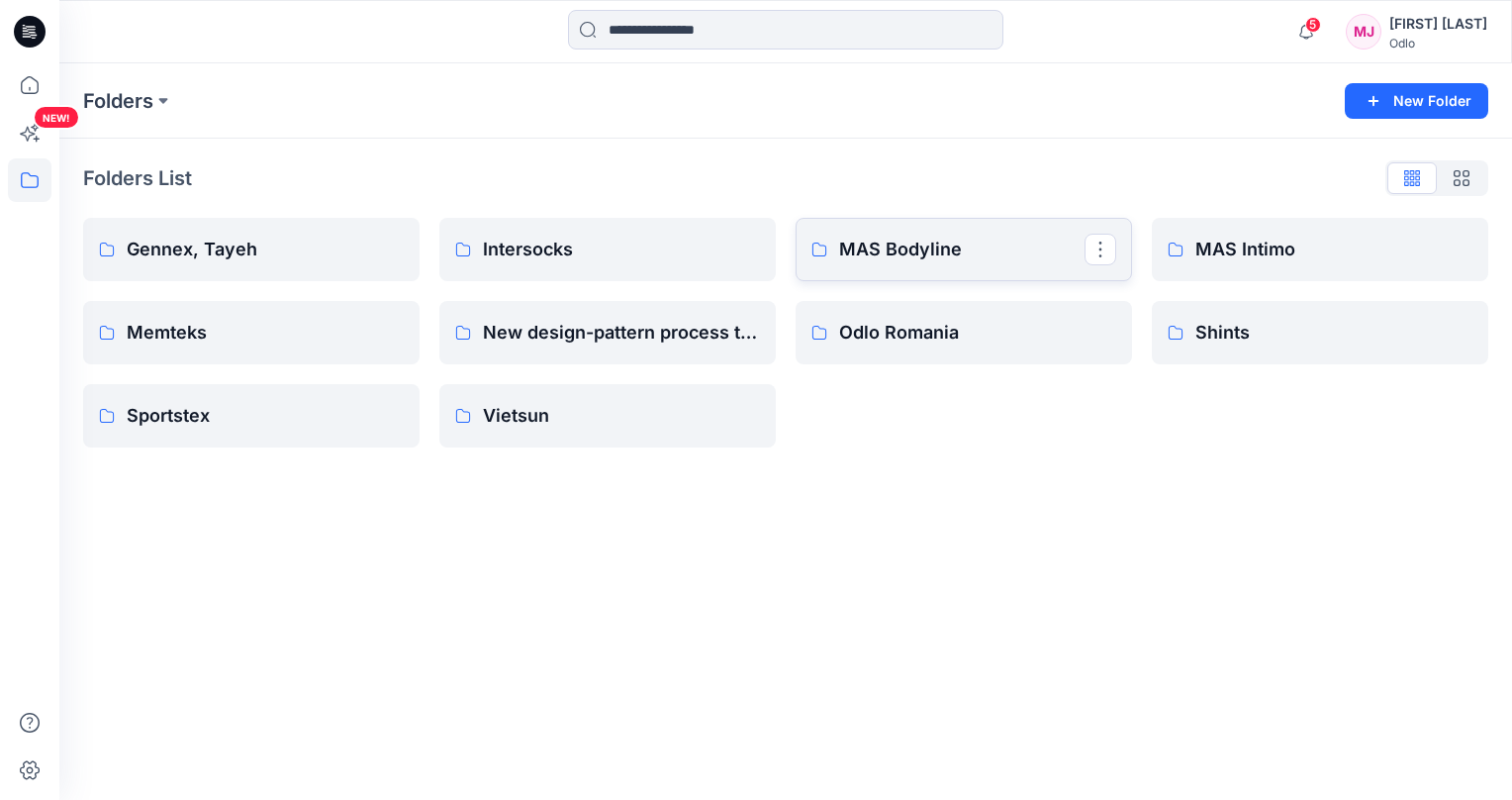 click on "MAS Bodyline" at bounding box center (962, 250) 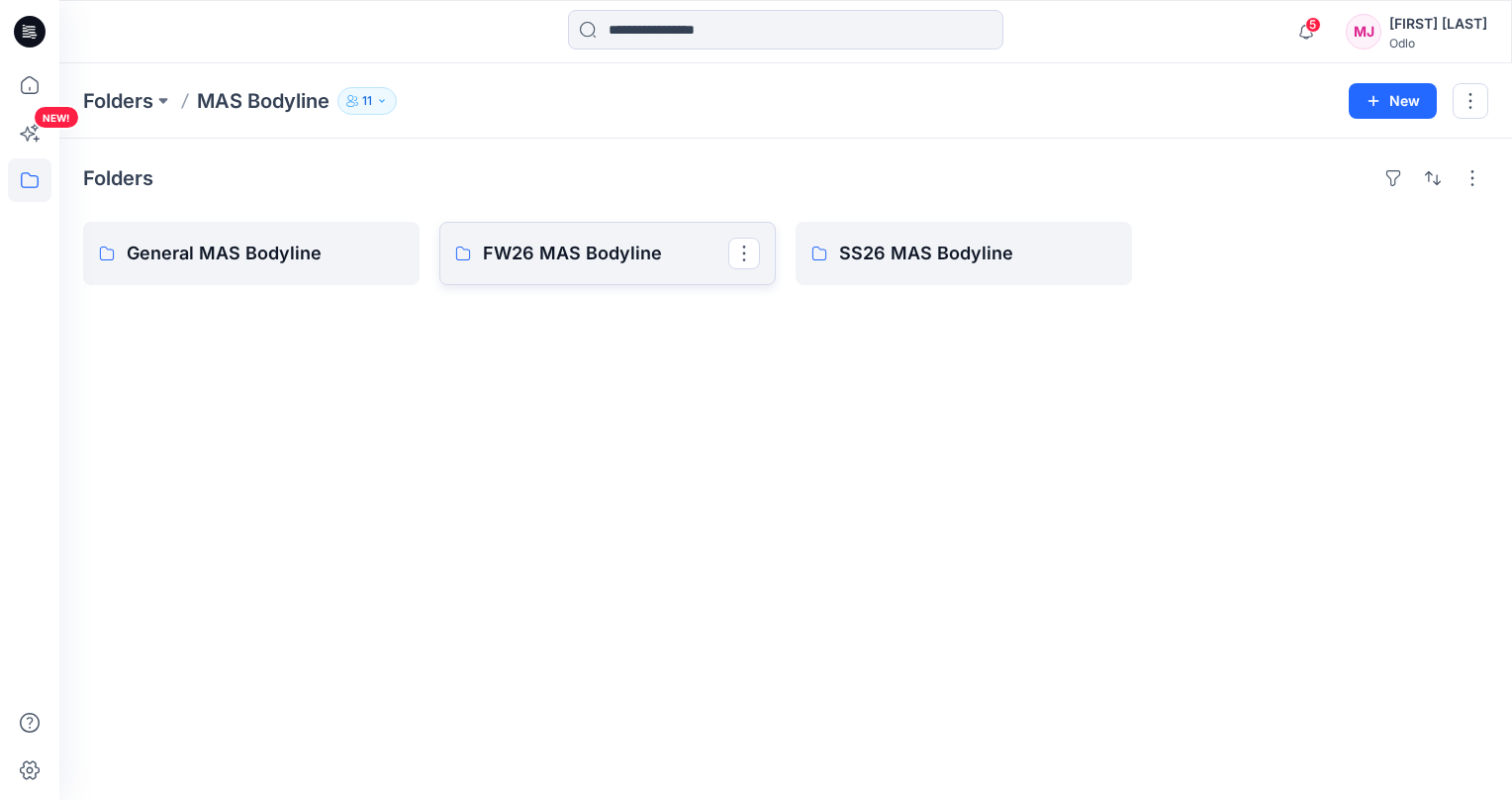 click on "FW26 MAS Bodyline" at bounding box center [606, 253] 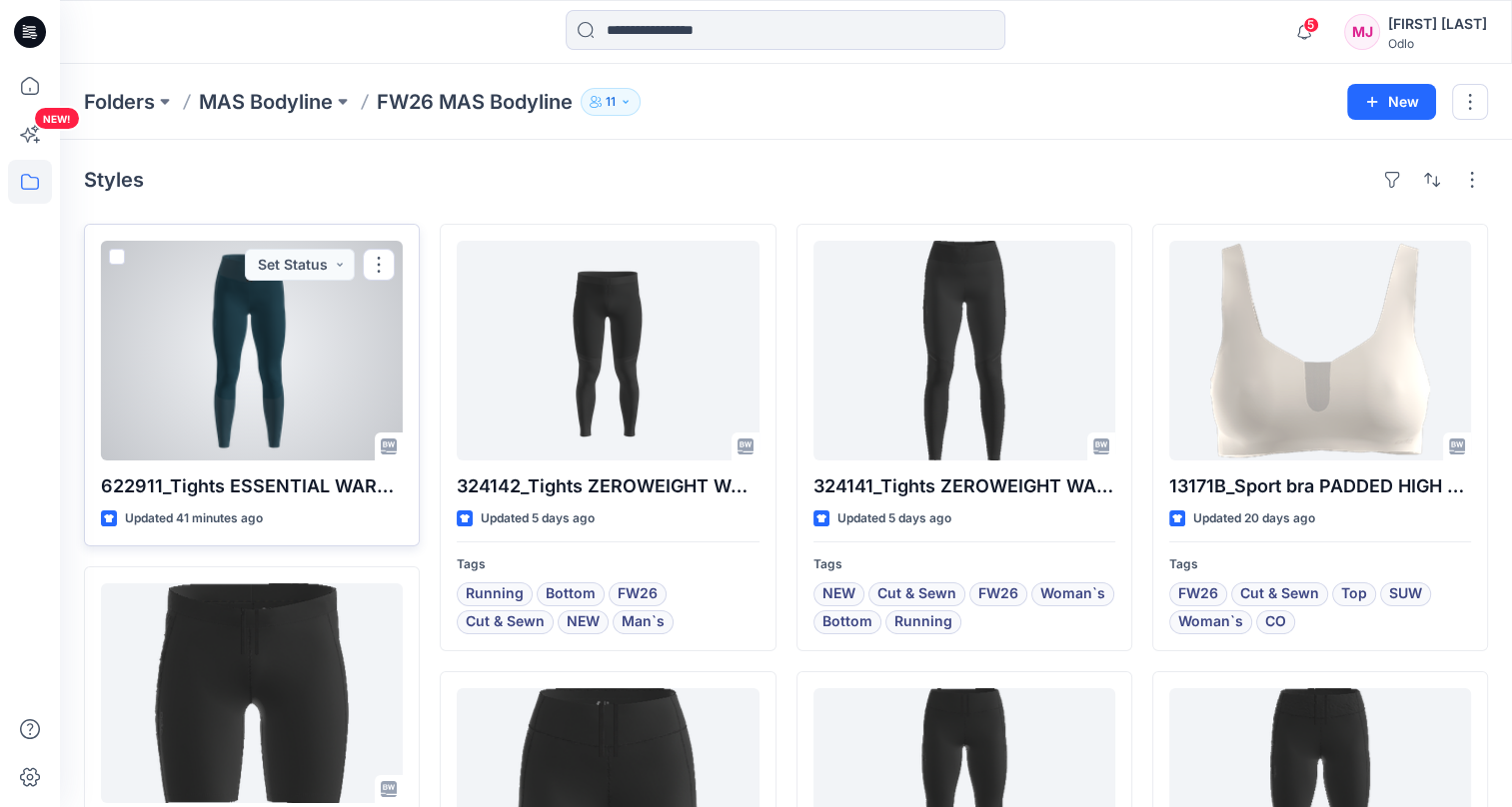 click at bounding box center [252, 351] 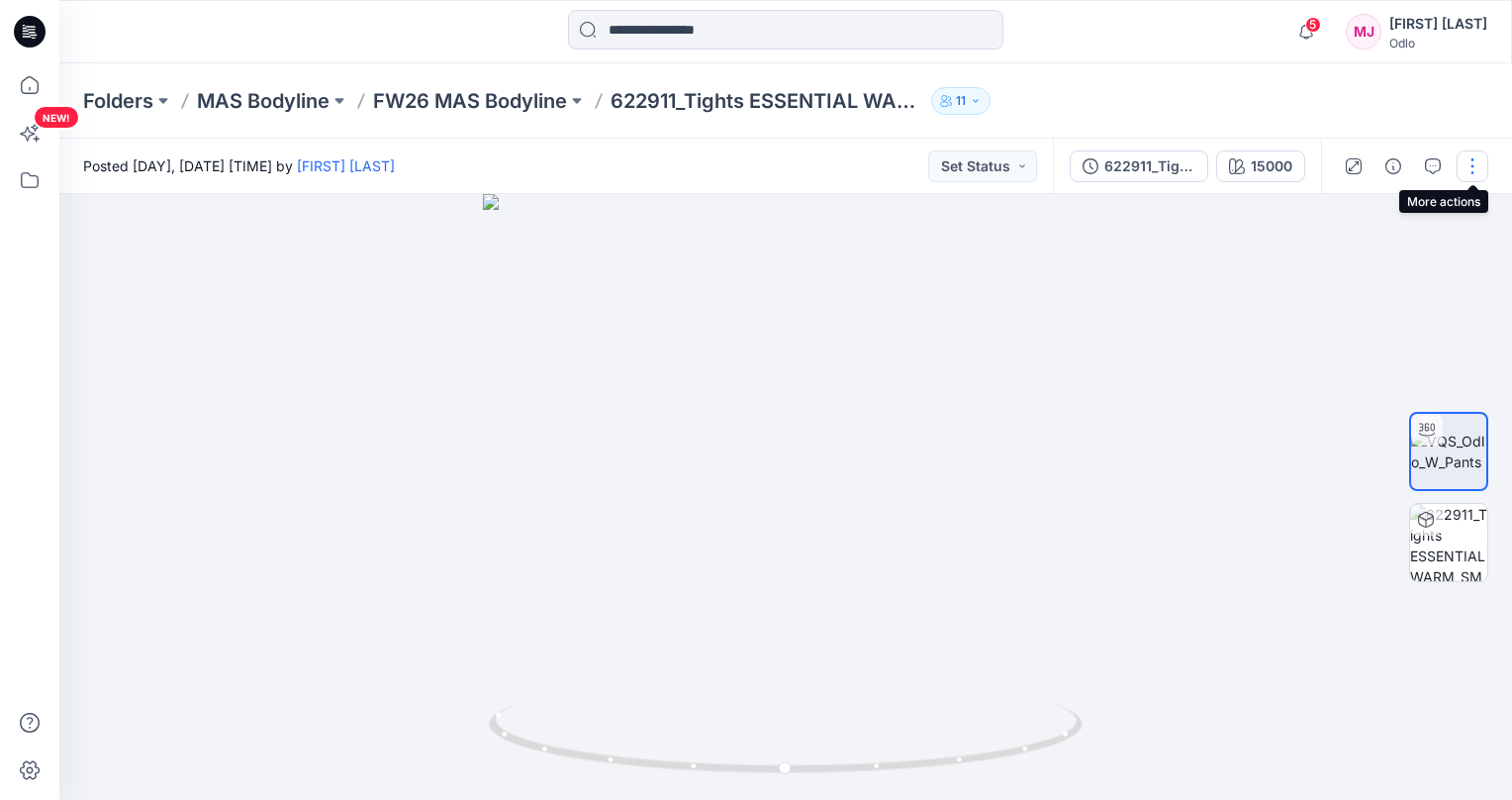 click at bounding box center [1472, 166] 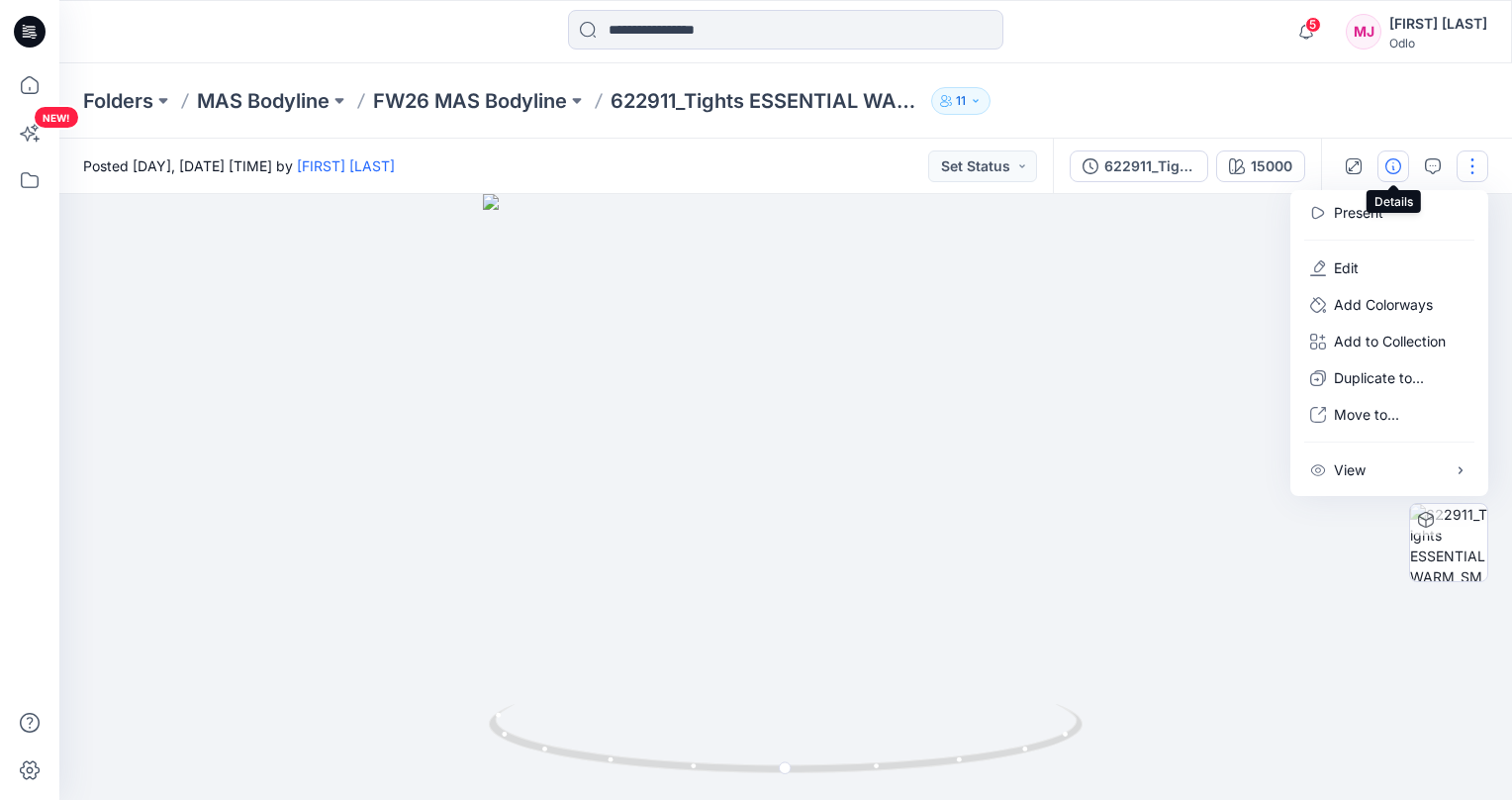 click 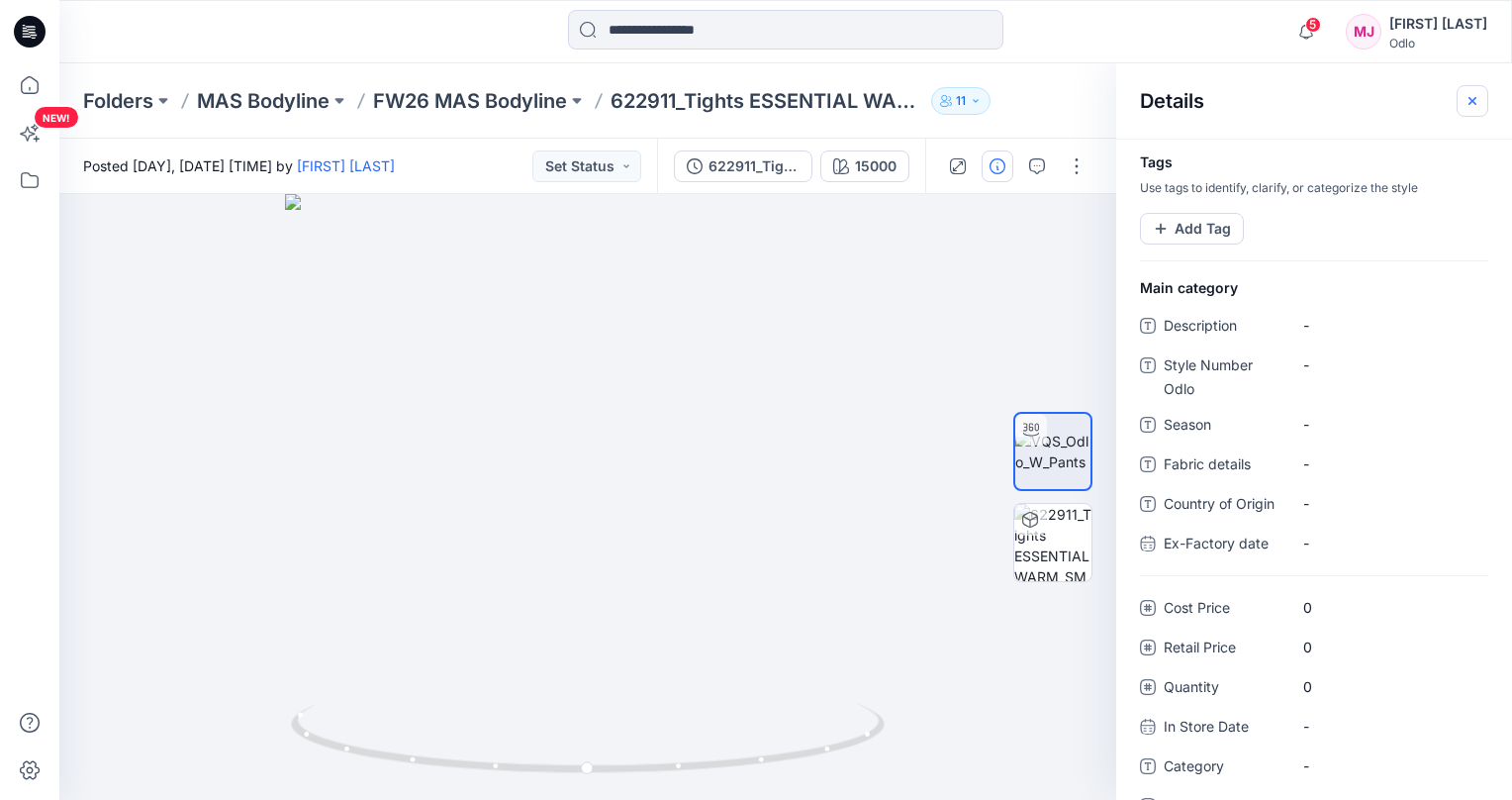 click 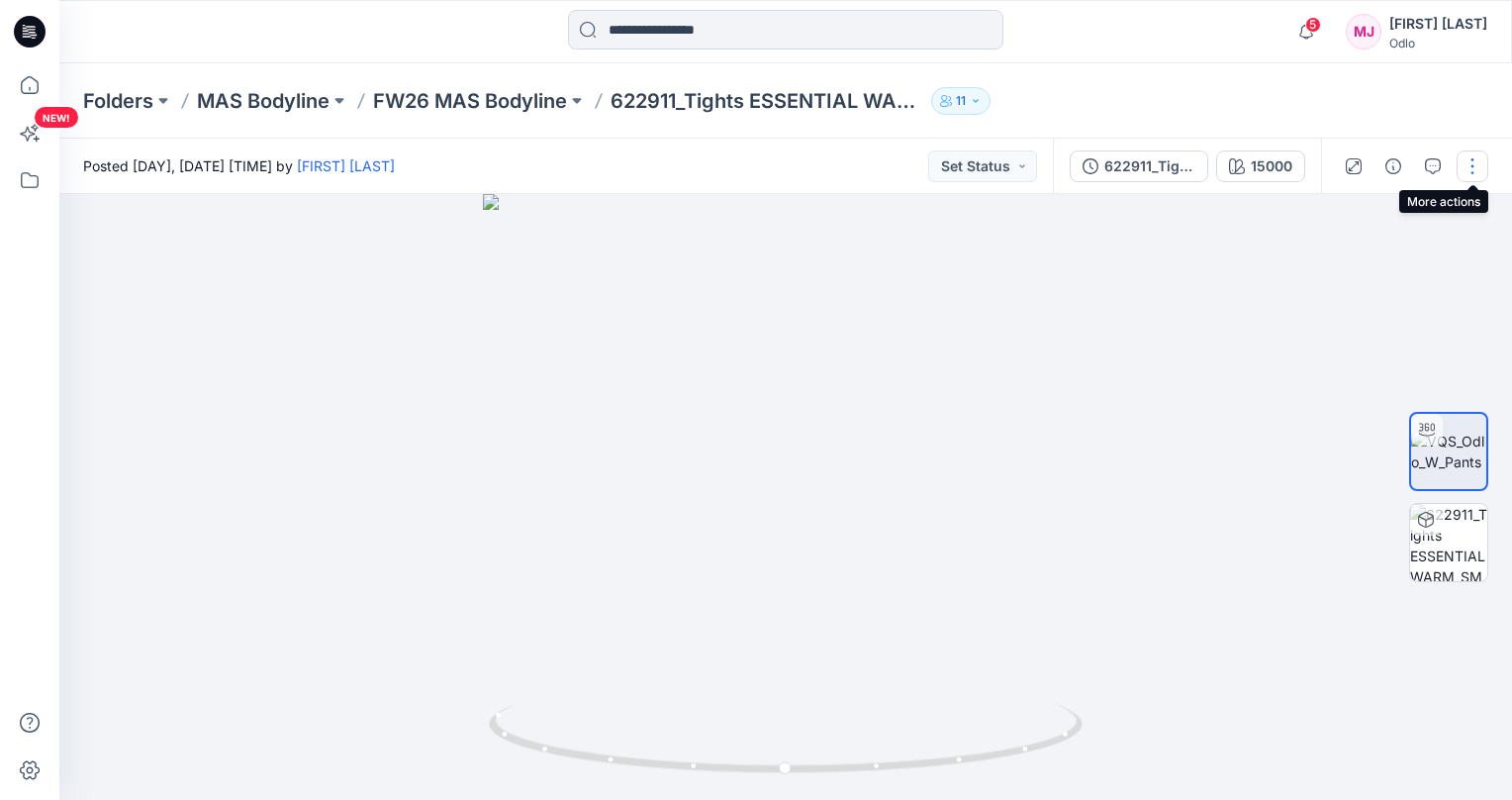 click at bounding box center [1472, 166] 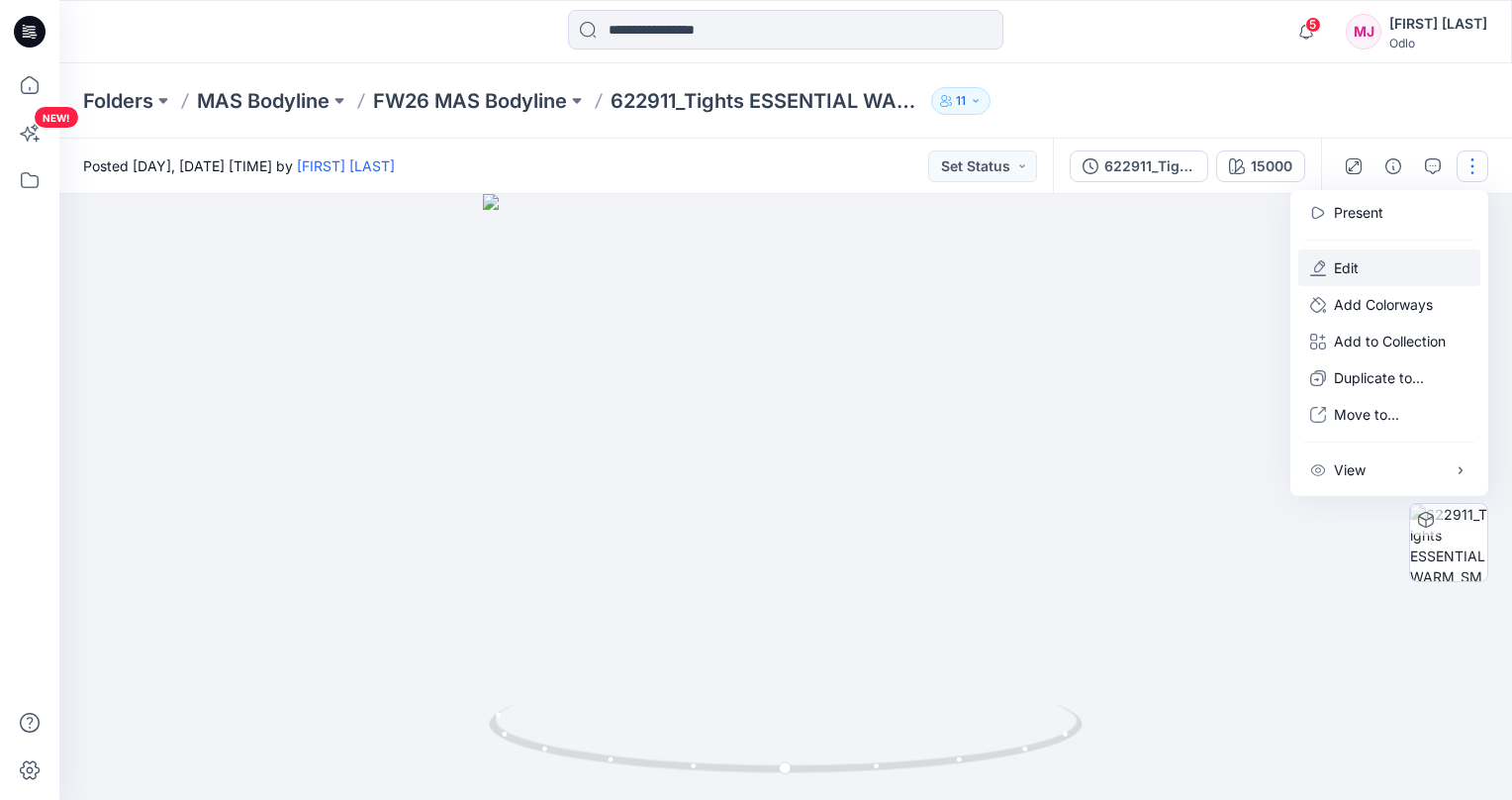 click on "Edit" at bounding box center (1389, 267) 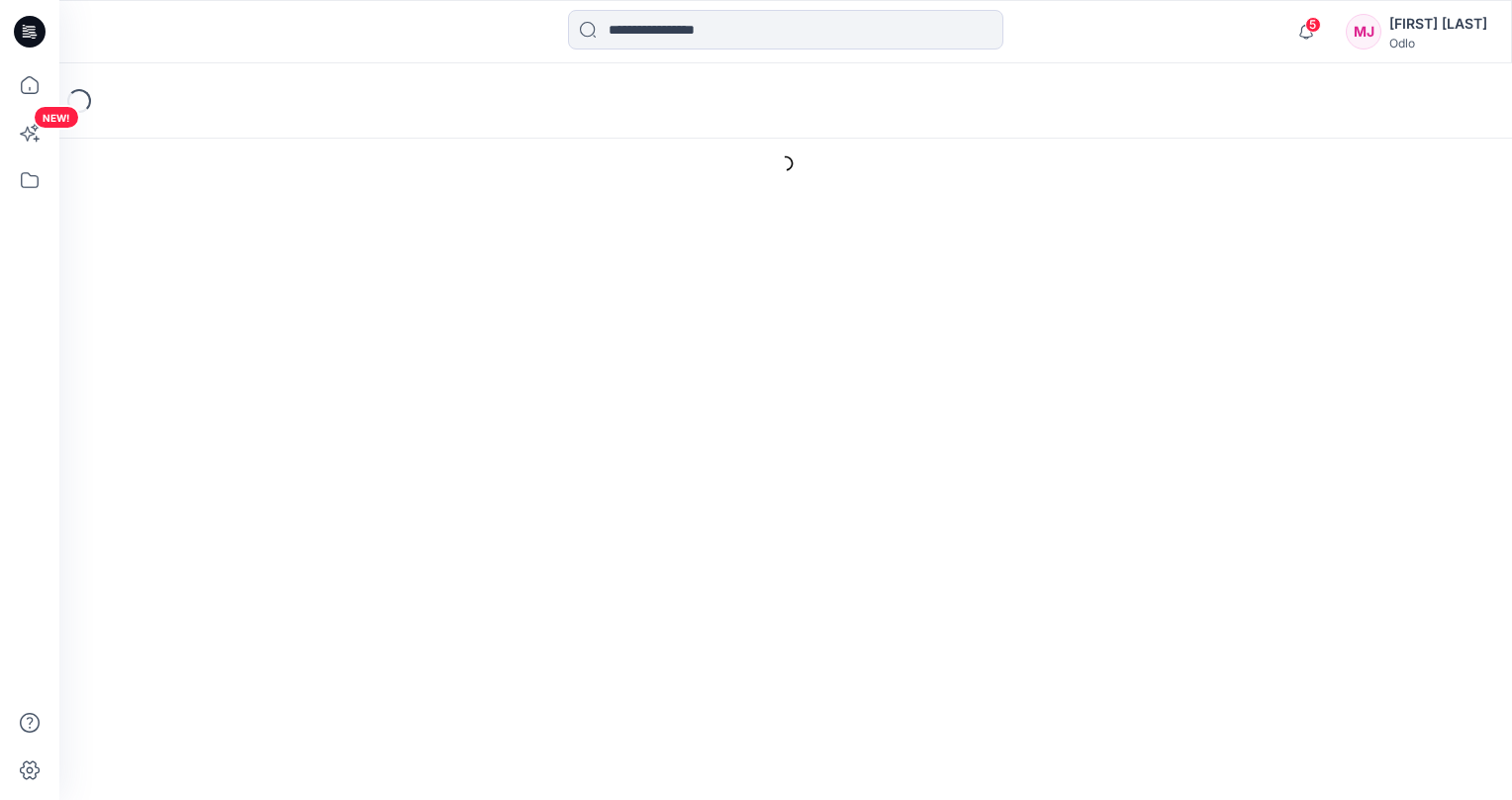 scroll, scrollTop: 0, scrollLeft: 0, axis: both 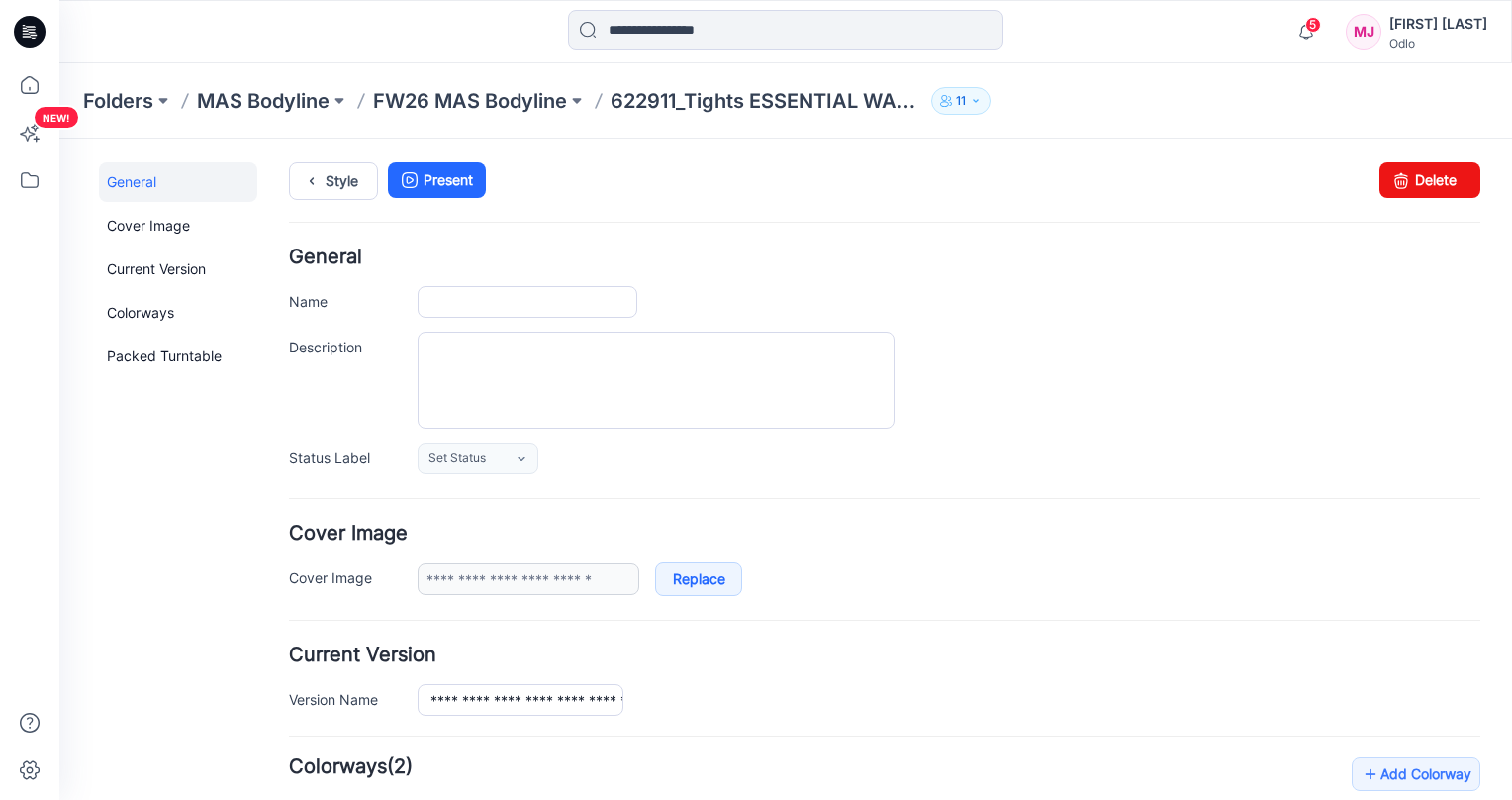 type on "**********" 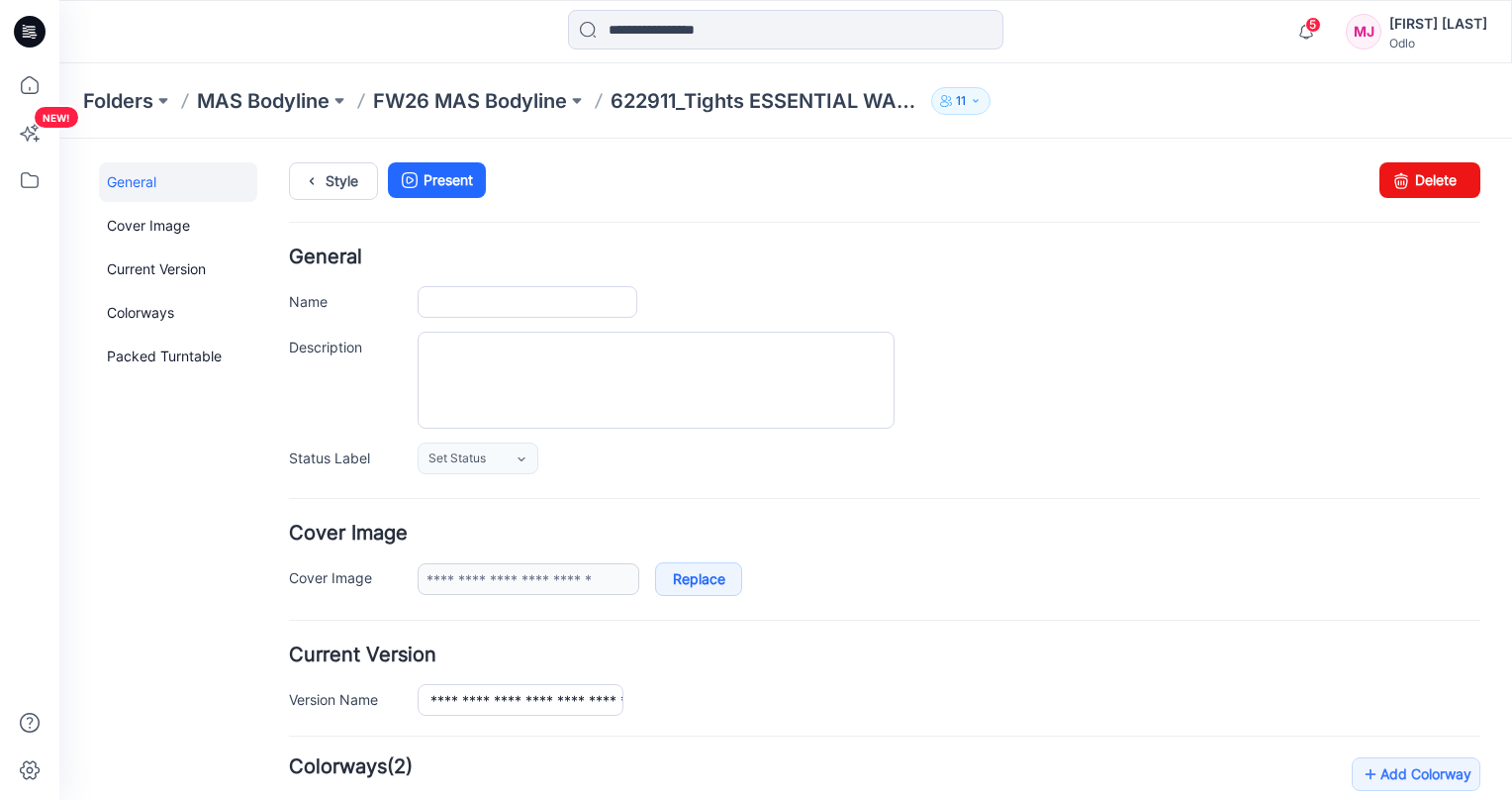 type on "*****" 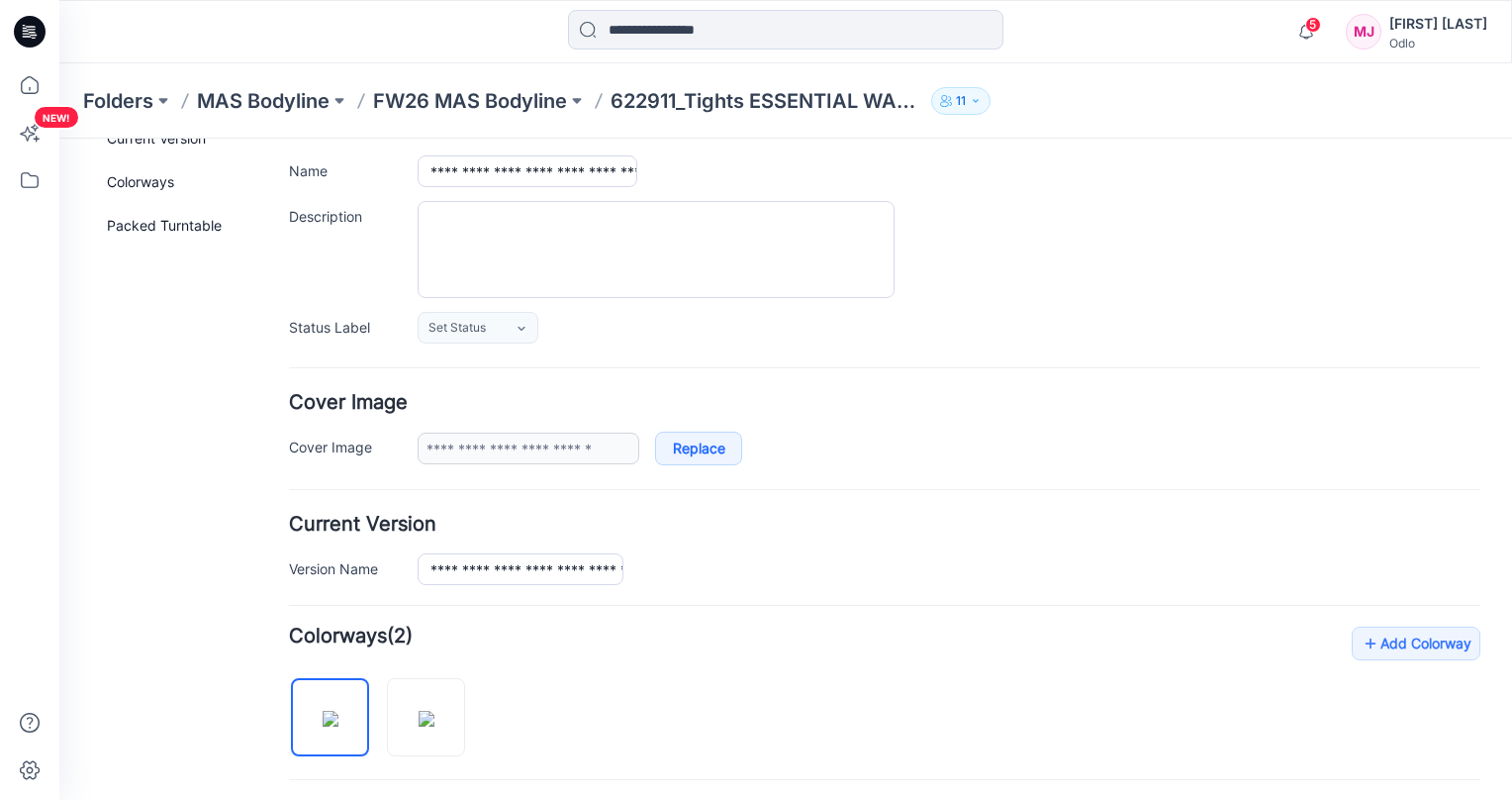 scroll, scrollTop: 396, scrollLeft: 0, axis: vertical 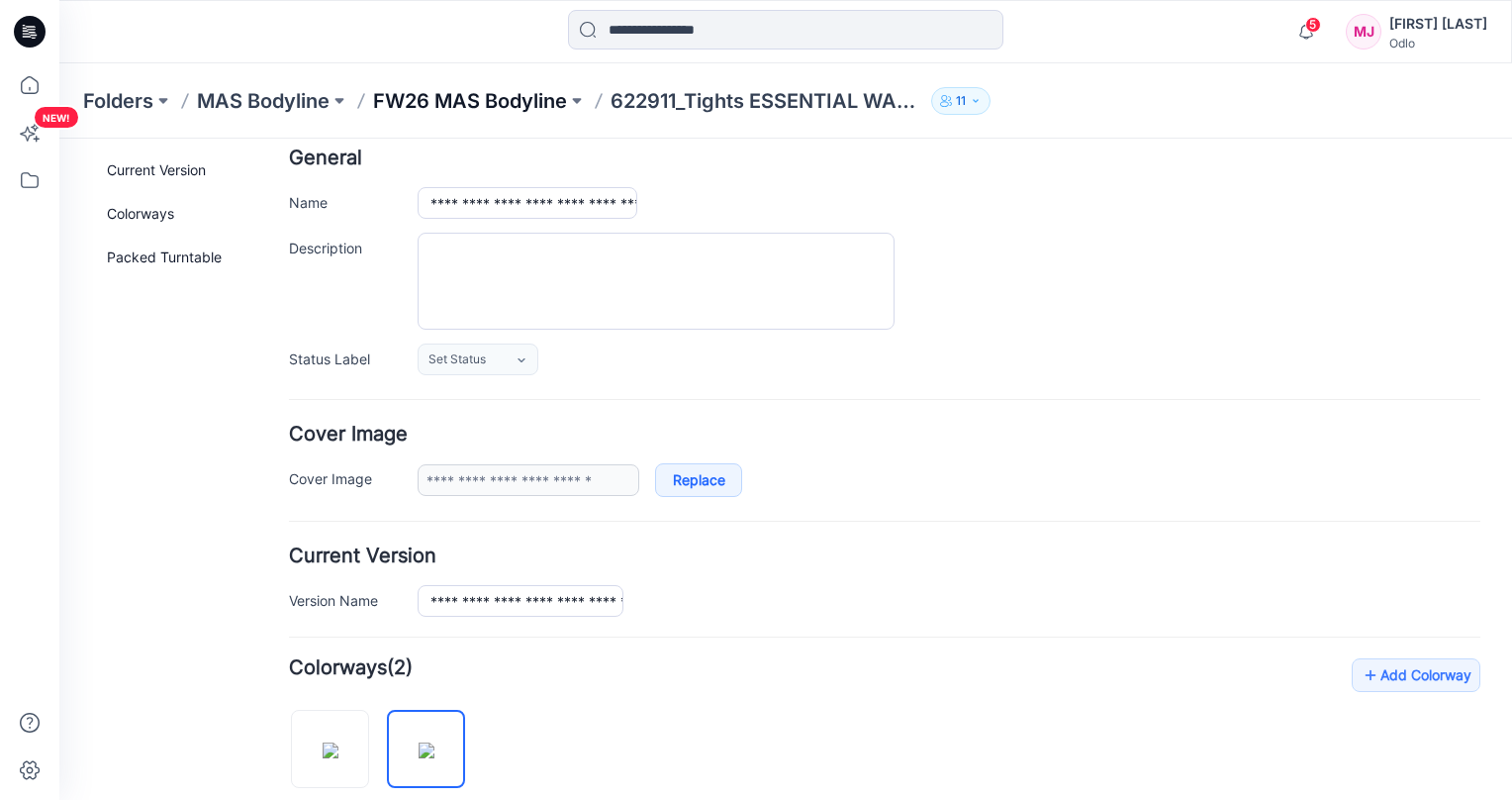 click on "FW26 MAS Bodyline" at bounding box center (470, 101) 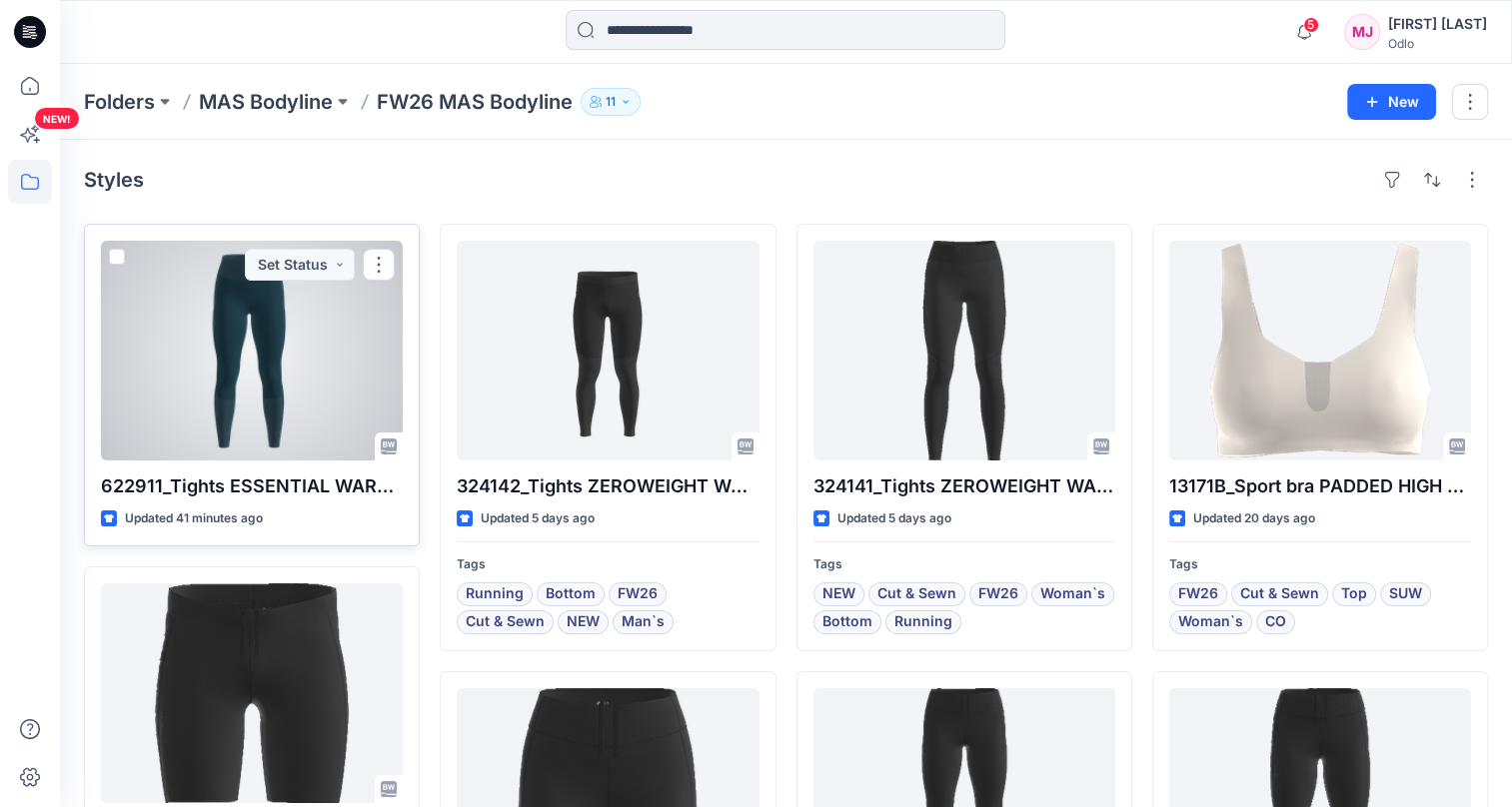 click at bounding box center (252, 351) 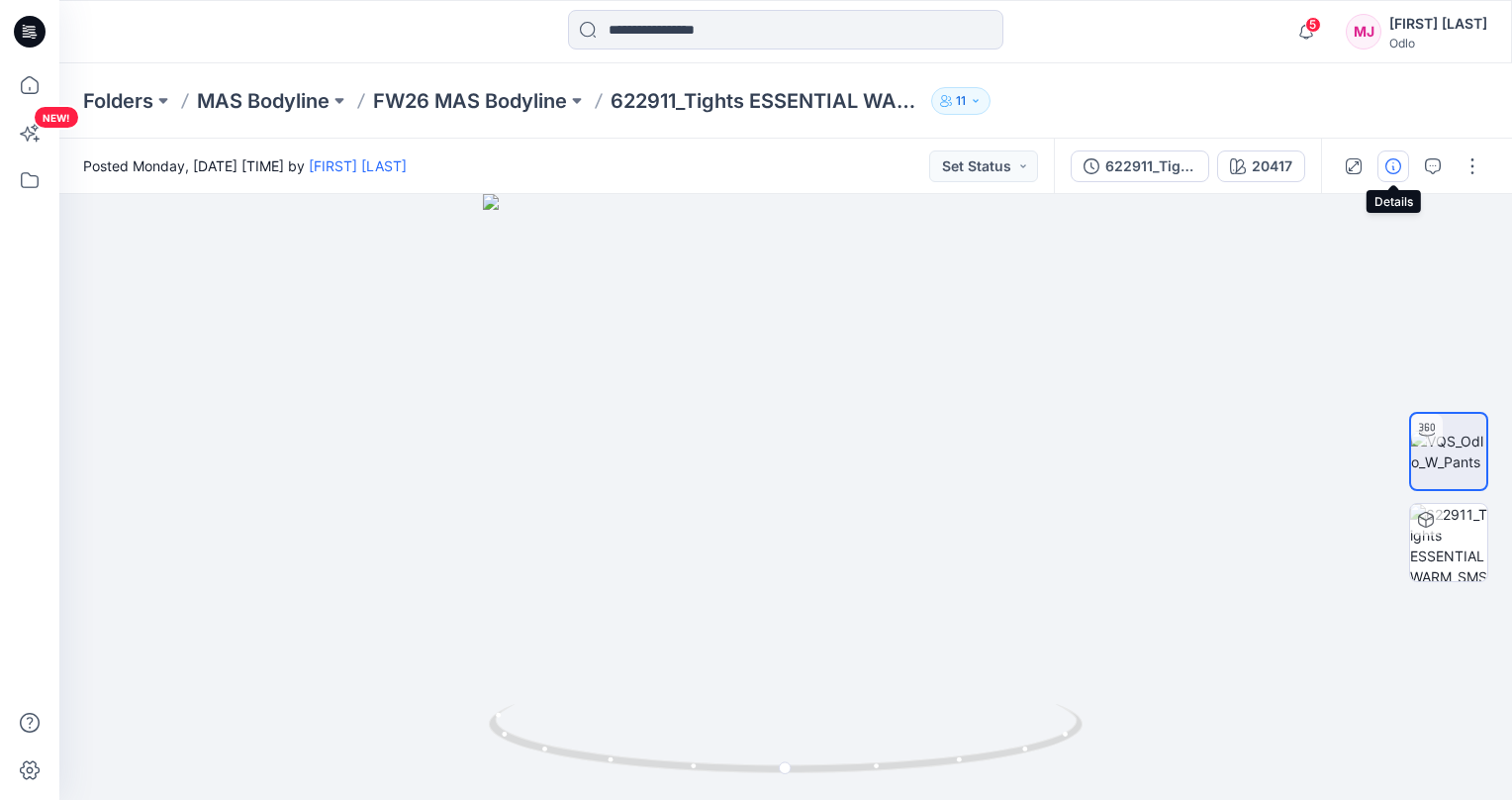 click 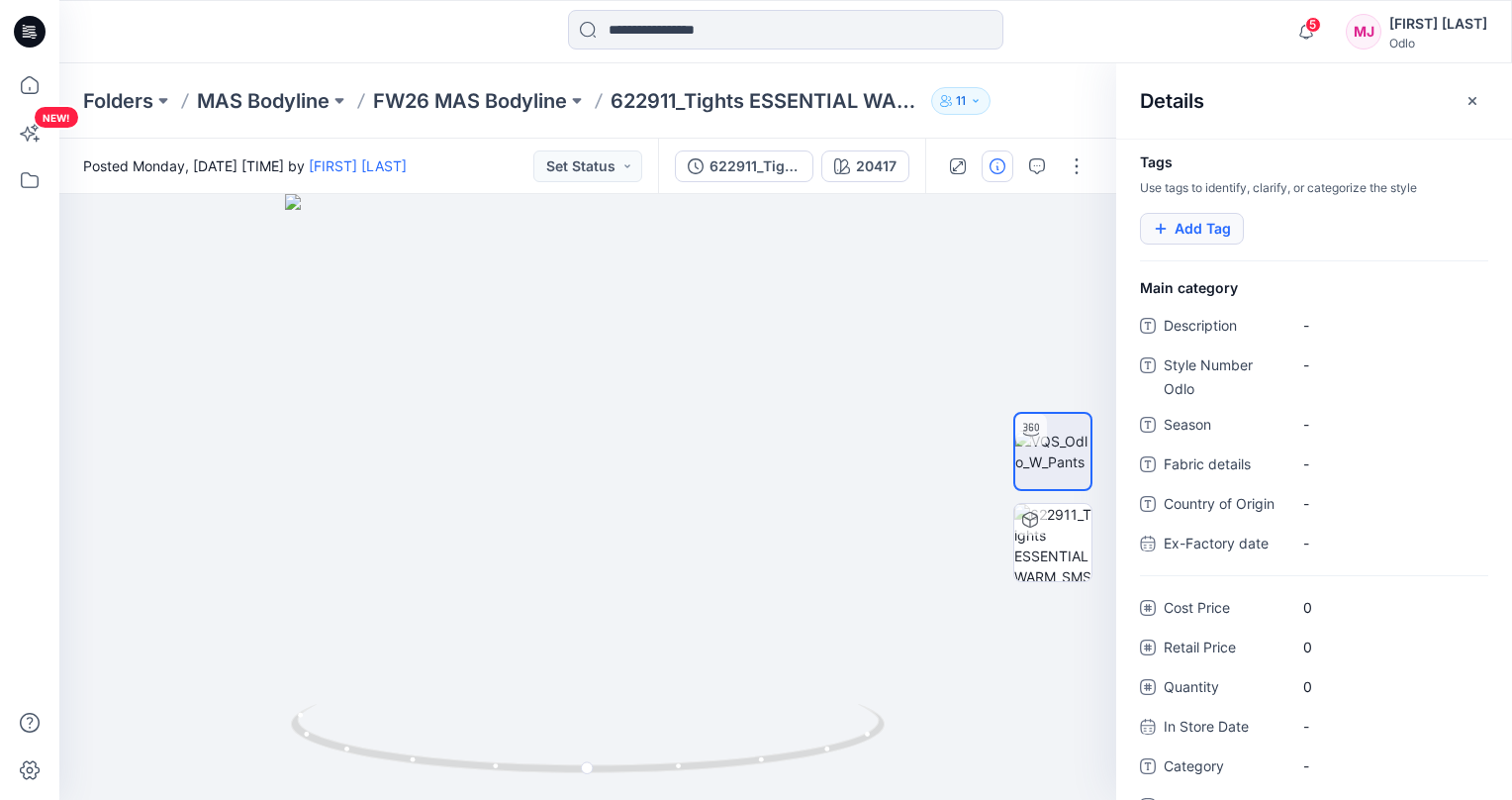 click on "Add Tag" at bounding box center [1191, 229] 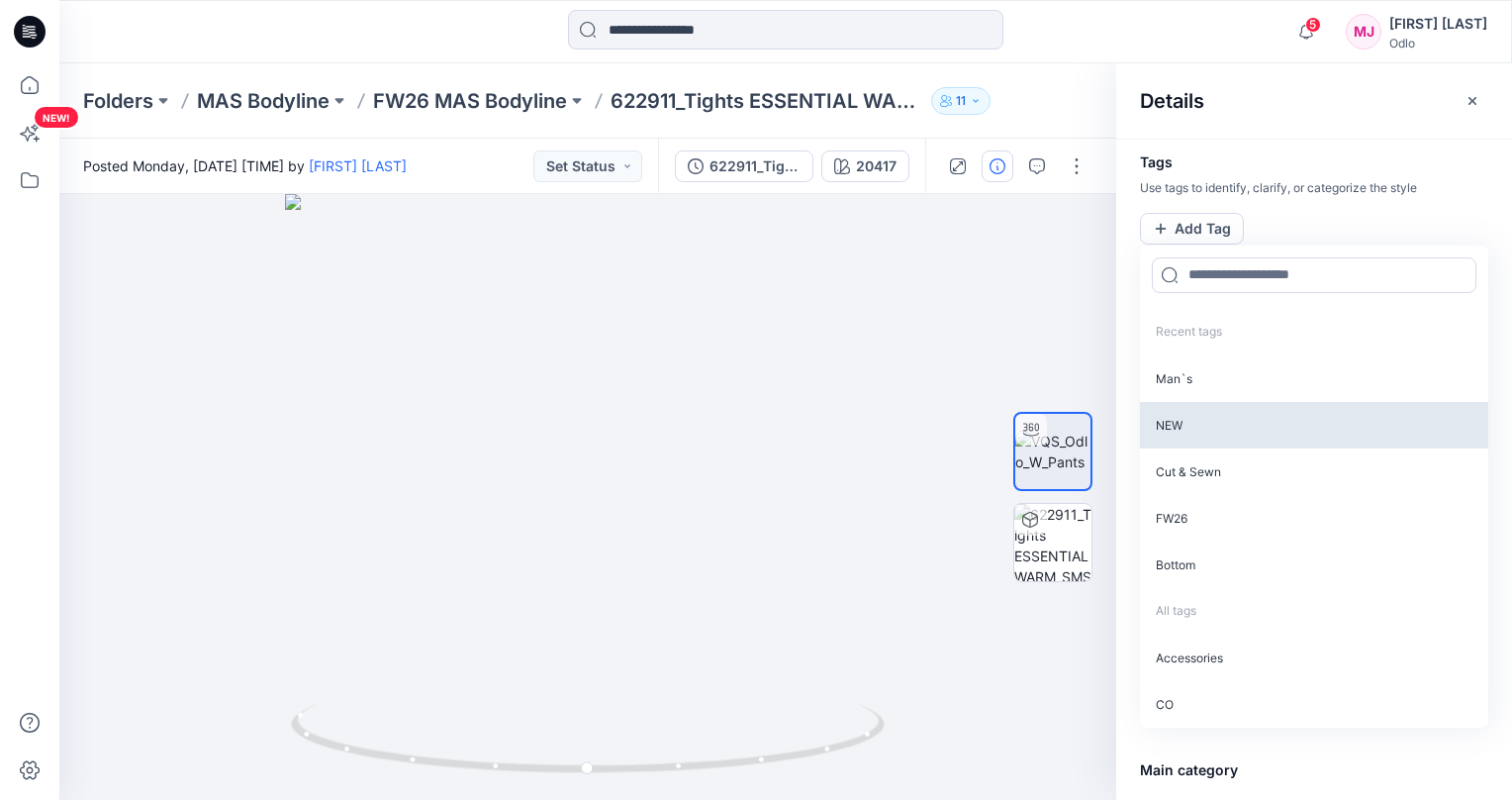 click on "NEW" at bounding box center (1314, 425) 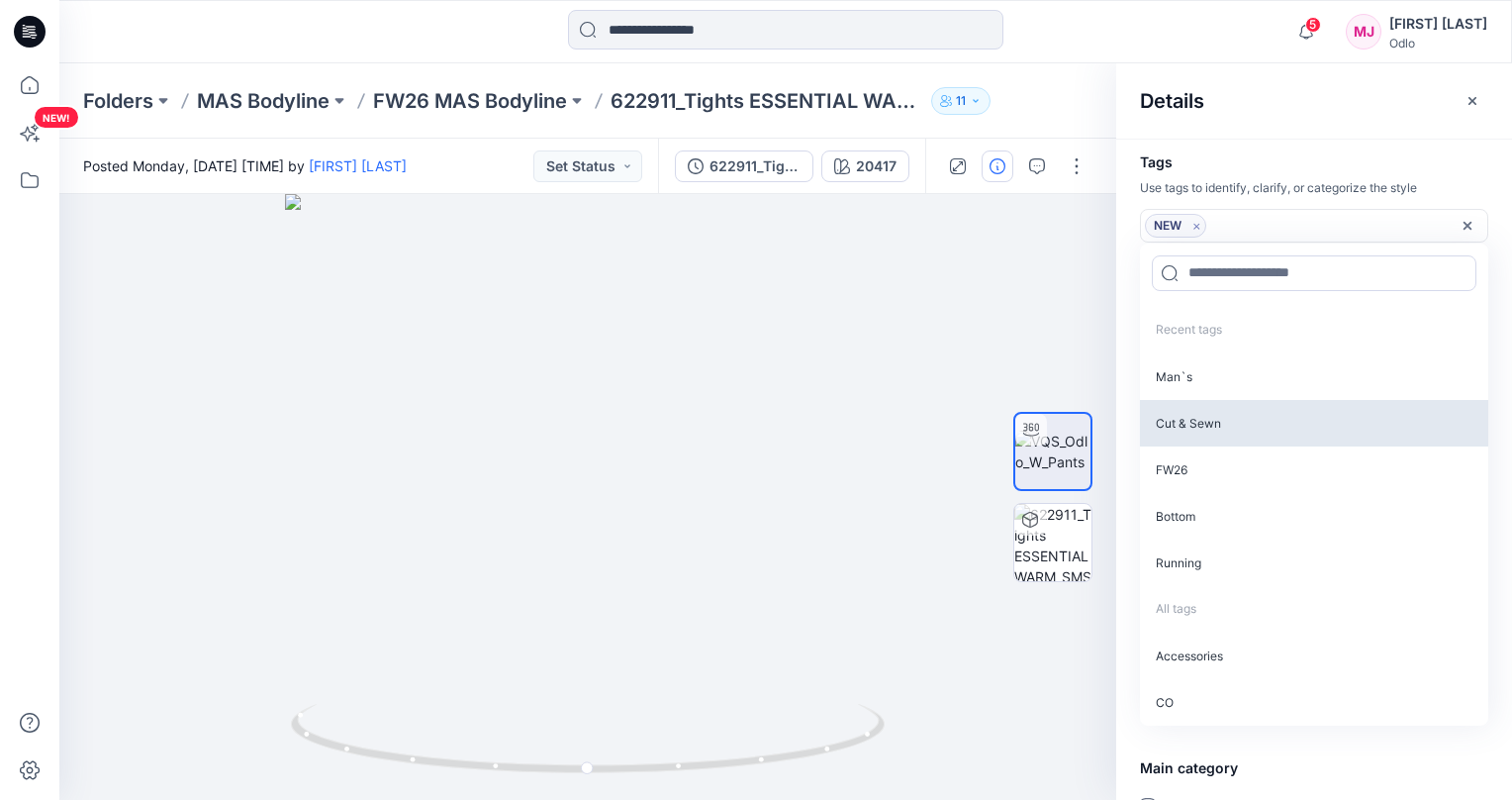 click on "Cut & Sewn" at bounding box center (1314, 423) 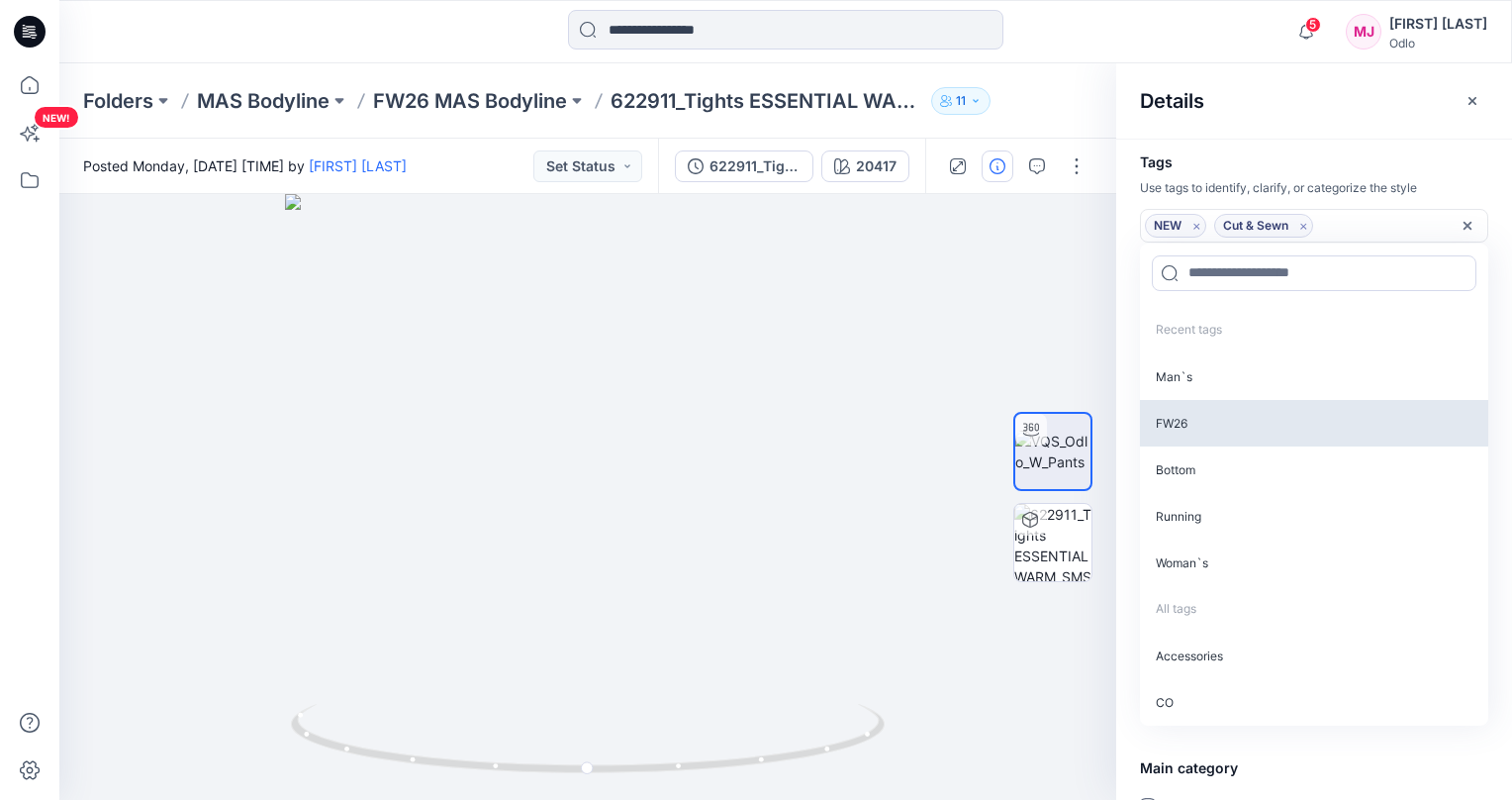 click on "FW26" at bounding box center [1314, 423] 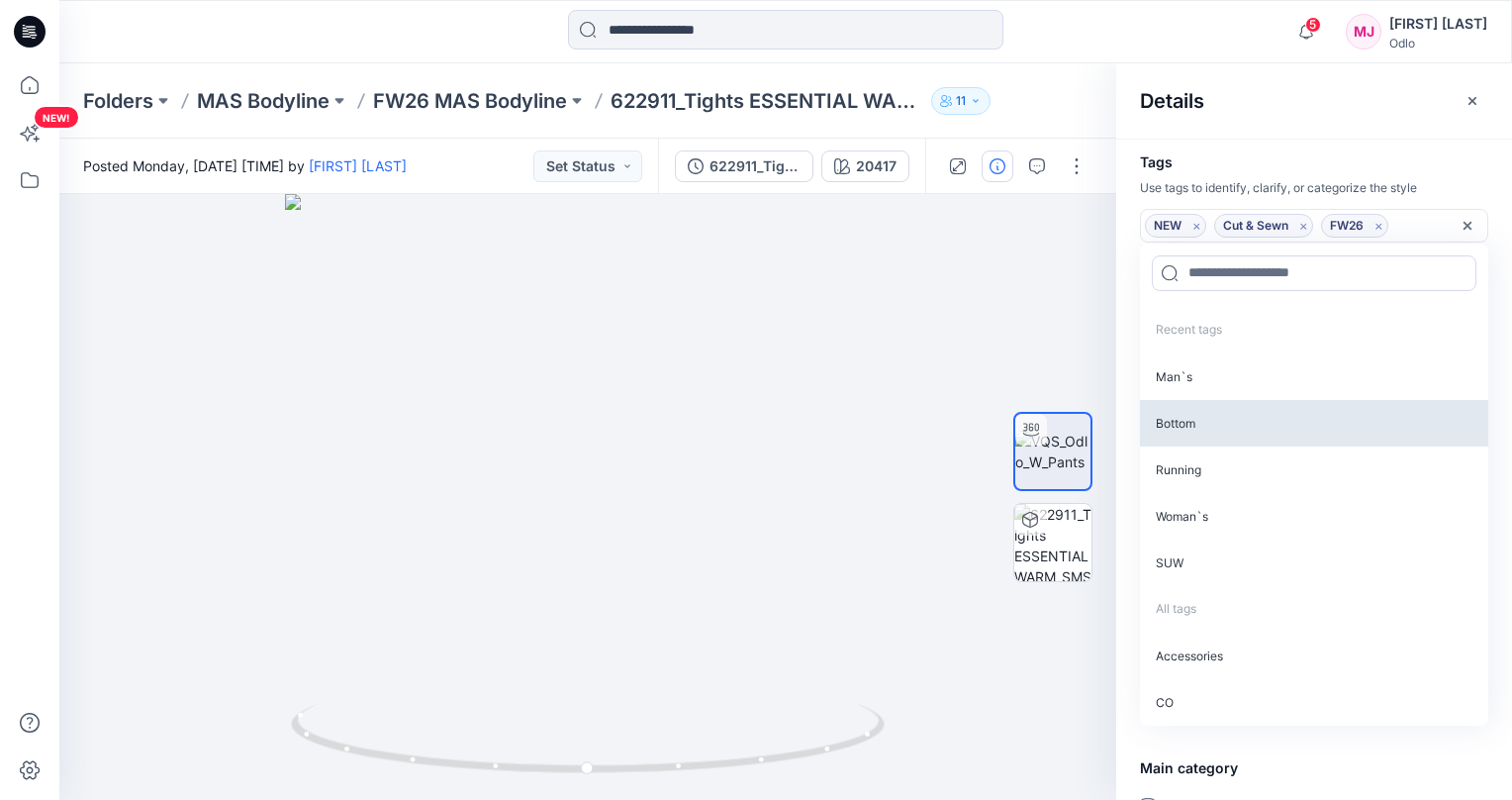 click on "Bottom" at bounding box center [1314, 423] 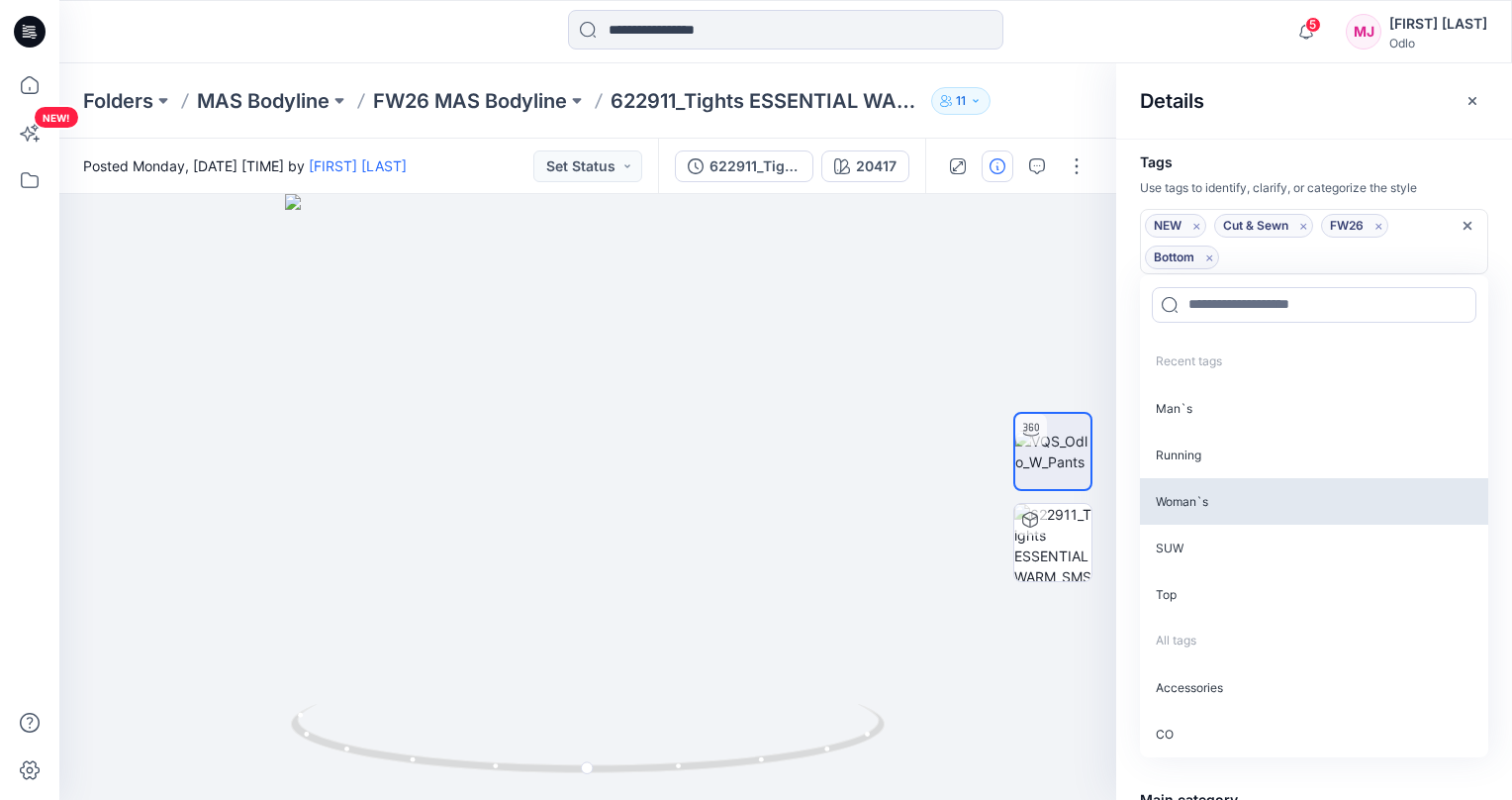 click on "Woman`s" at bounding box center (1314, 501) 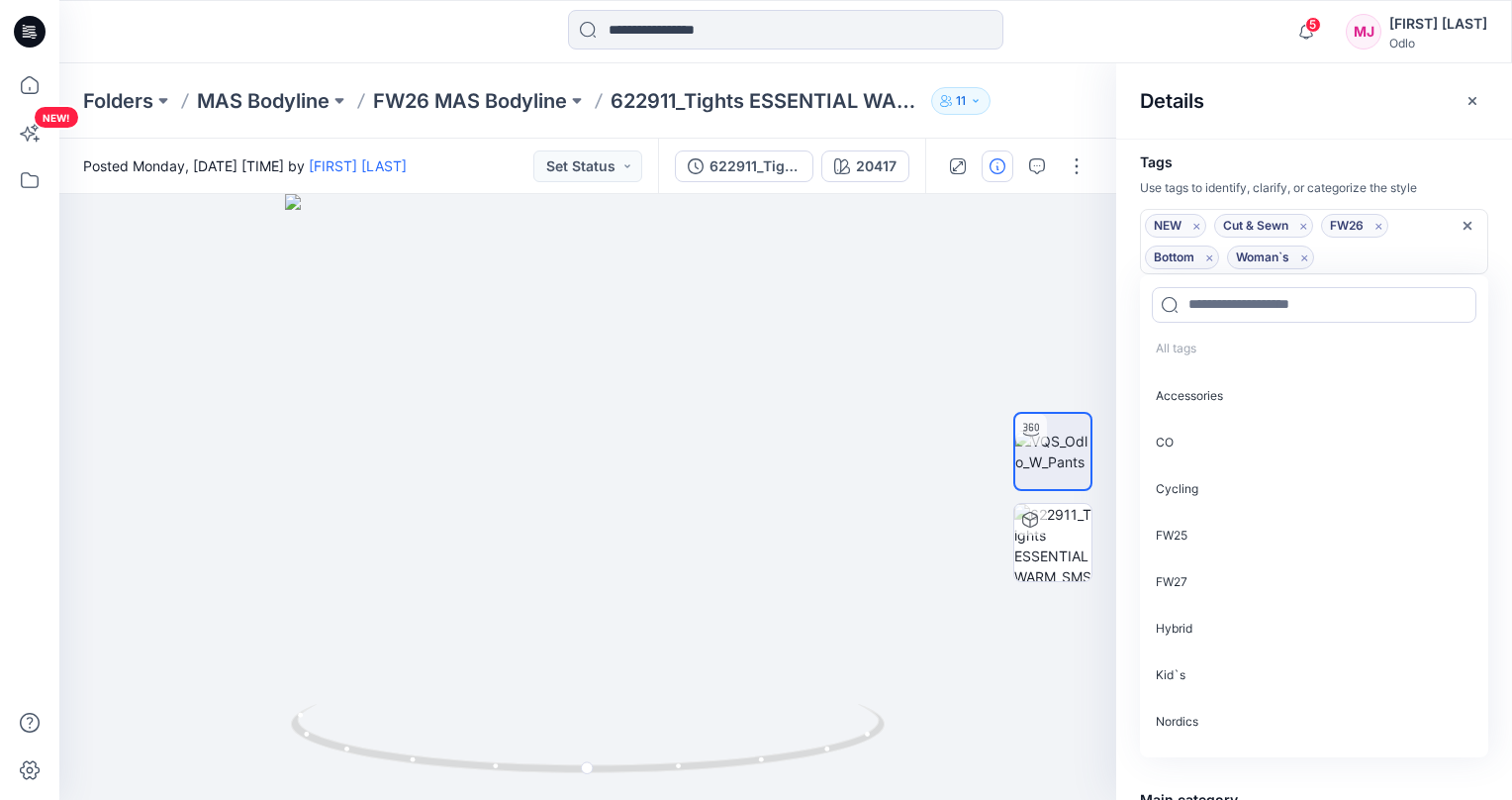 scroll, scrollTop: 396, scrollLeft: 0, axis: vertical 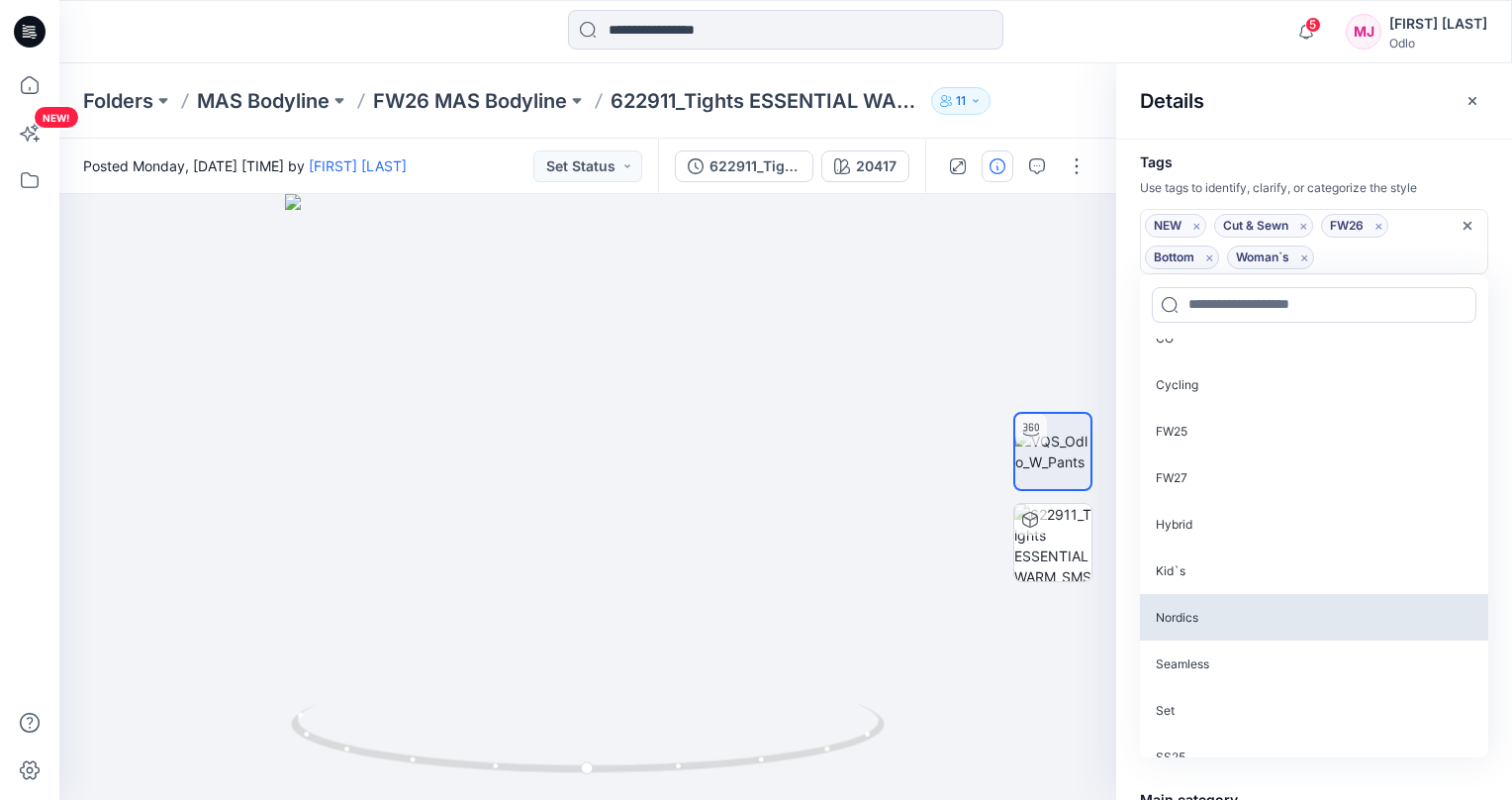 click on "Nordics" at bounding box center (1314, 617) 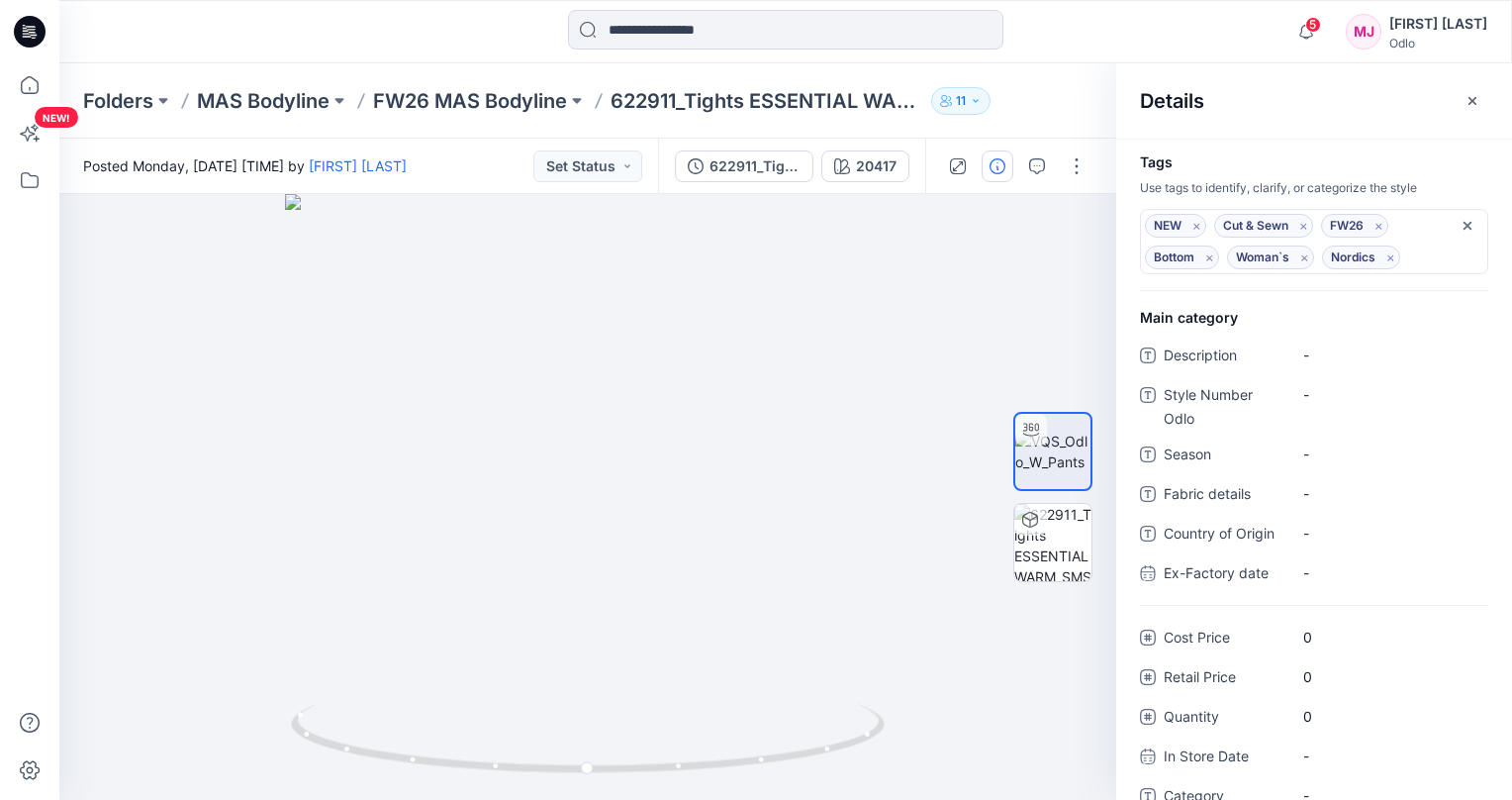 click on "Tags Use tags to identify, clarify, or categorize the style NEW Remove tag Cut & Sewn Remove tag FW26 Remove tag Bottom Remove tag Woman`s Remove tag Nordics Remove tag Main category Description - Style Number Odlo - Season - Fabric details - Country of Origin - Ex-Factory date - Cost Price 0 Retail Price 0 Quantity 0 In Store Date - Category - Garment maker Odlo -" at bounding box center [1314, 469] 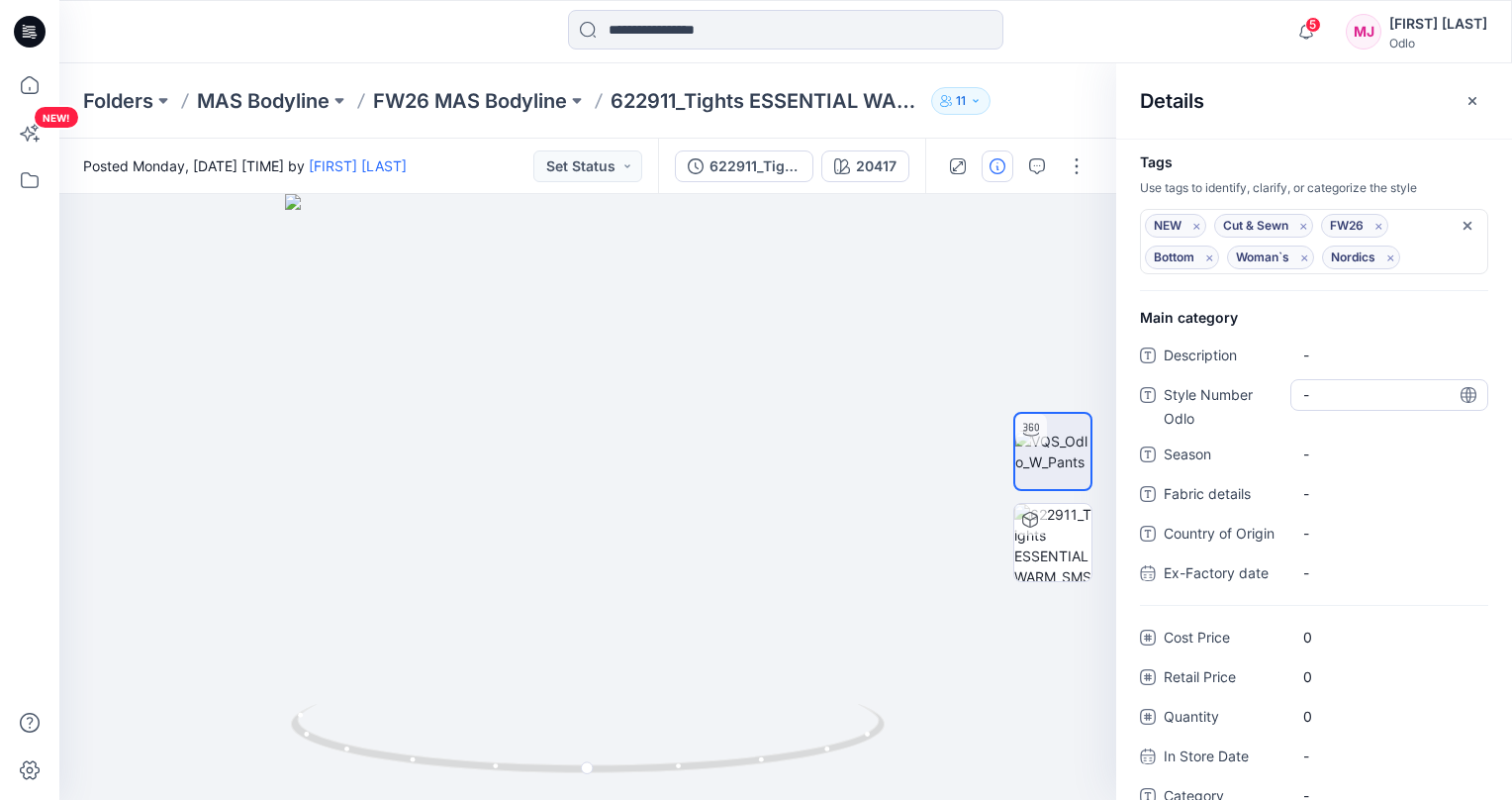 click on "-" at bounding box center (1389, 394) 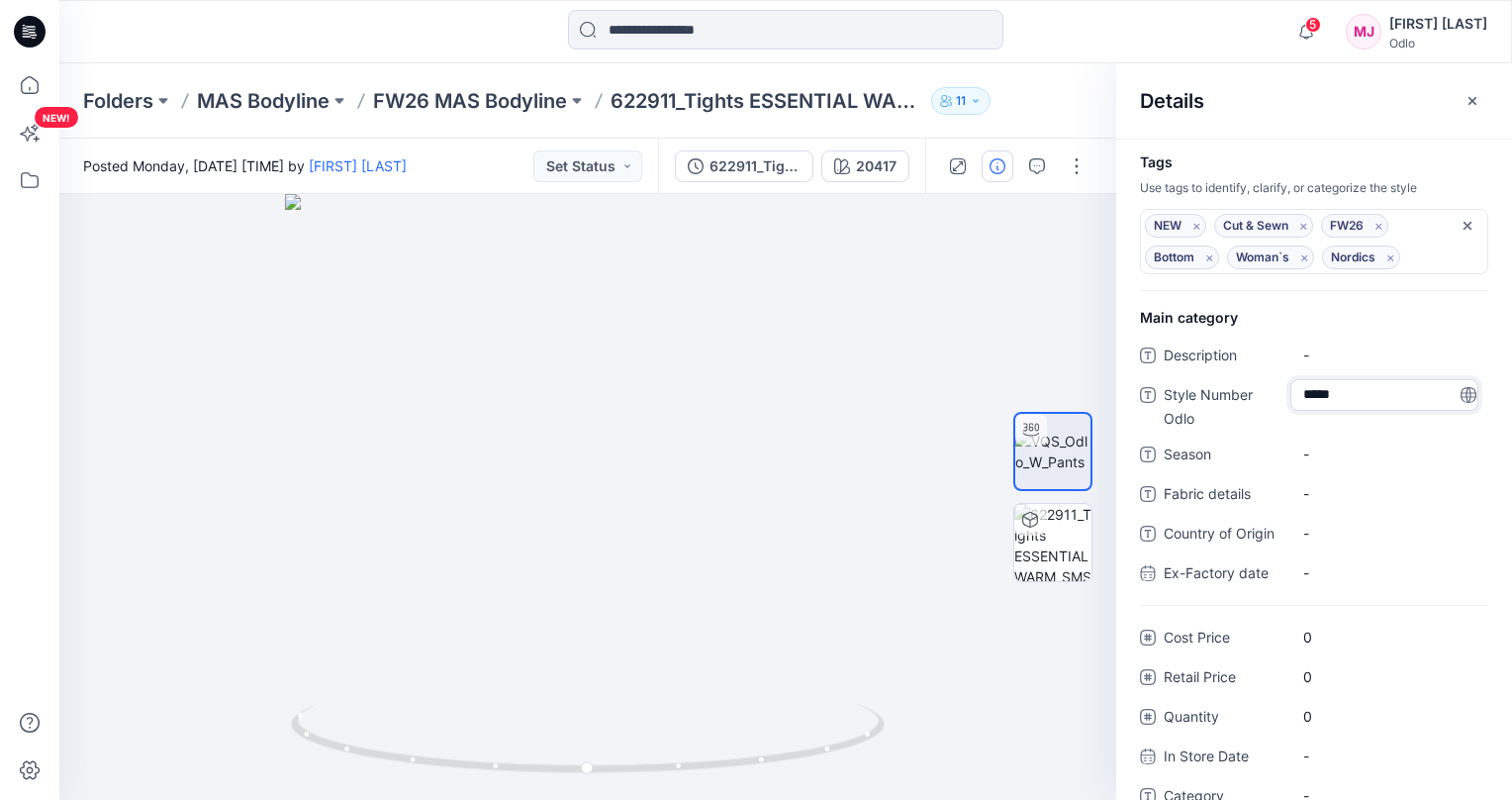 type on "******" 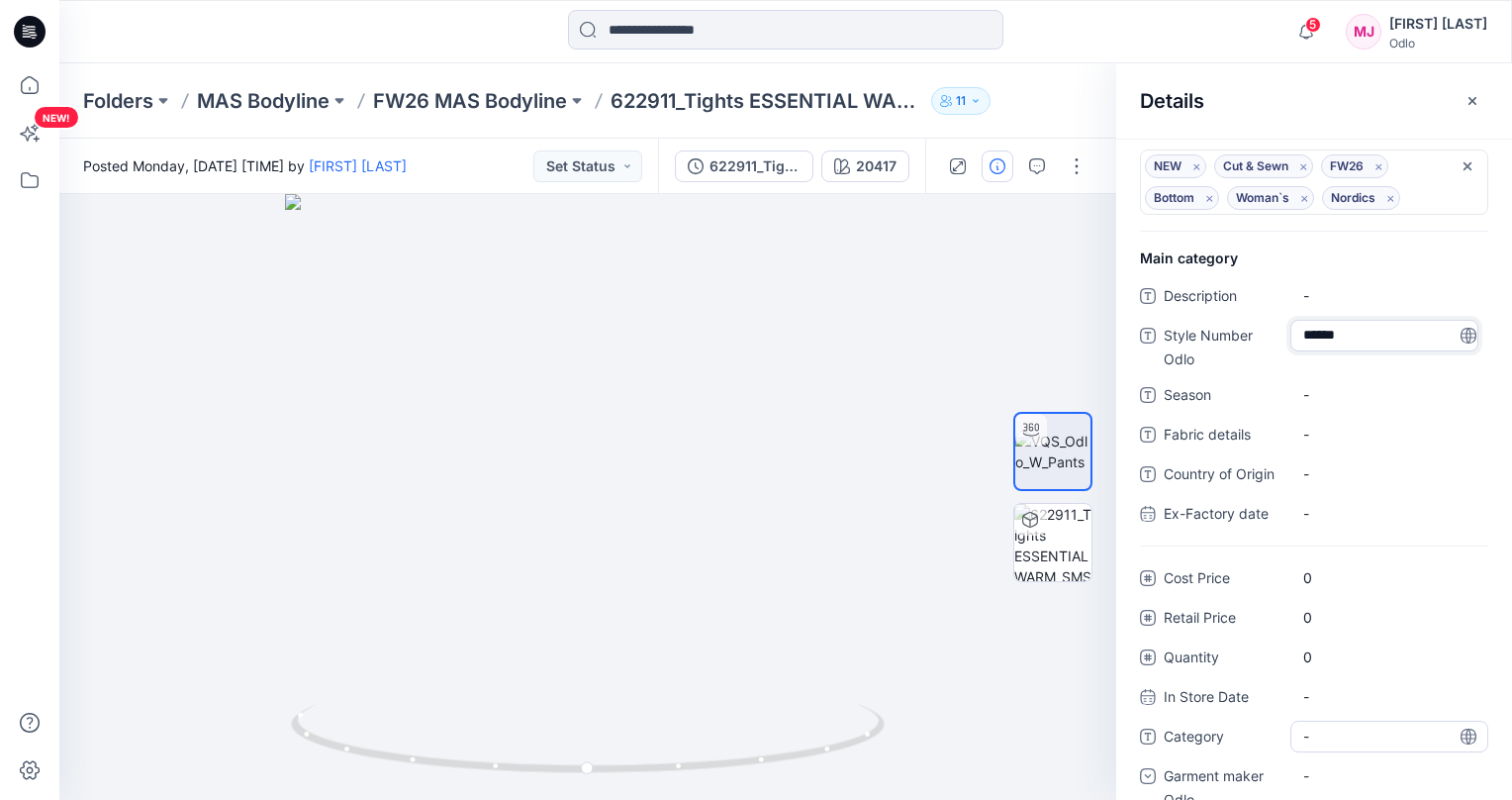 scroll, scrollTop: 94, scrollLeft: 0, axis: vertical 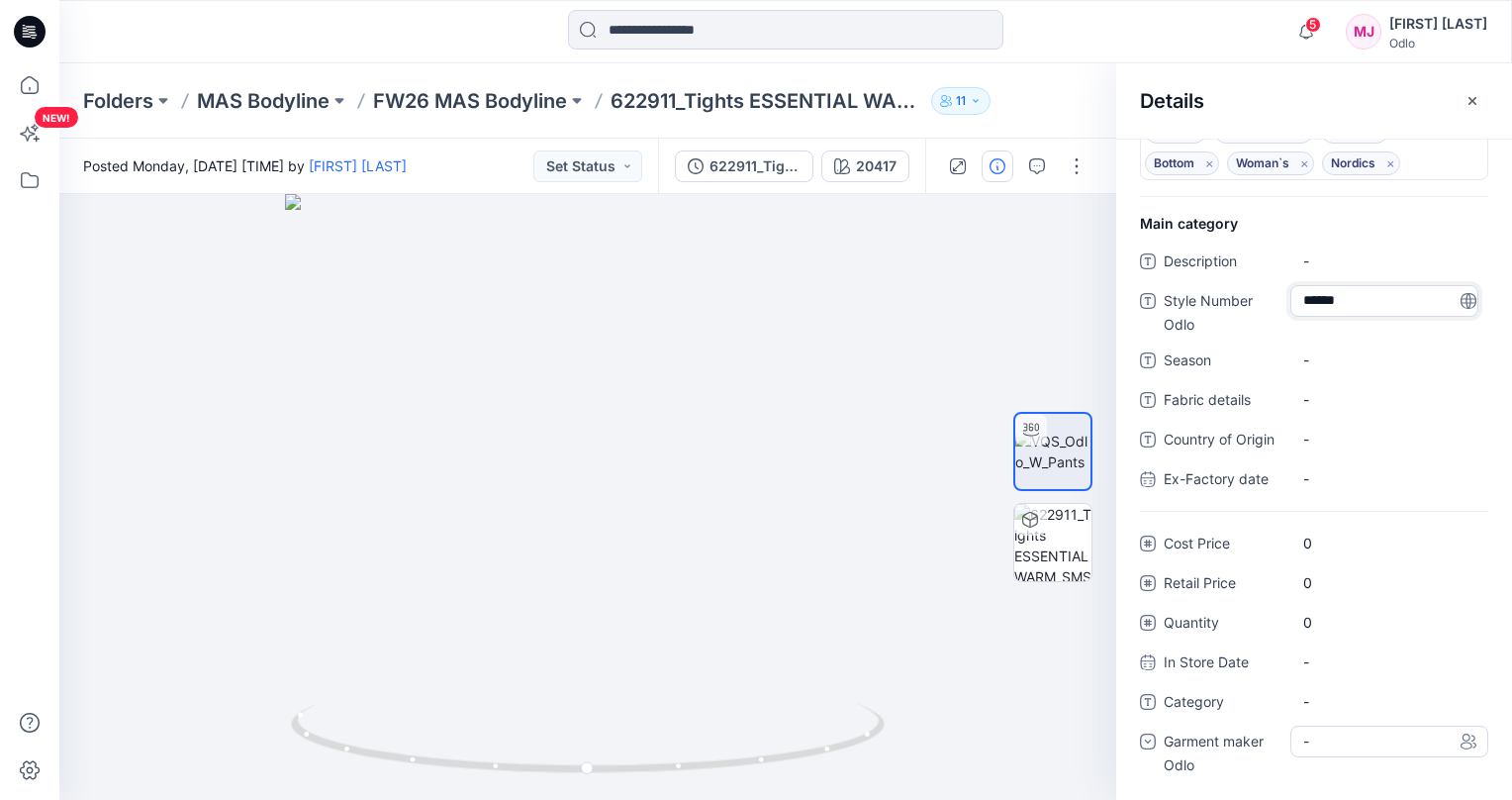 click on "-" at bounding box center [1389, 742] 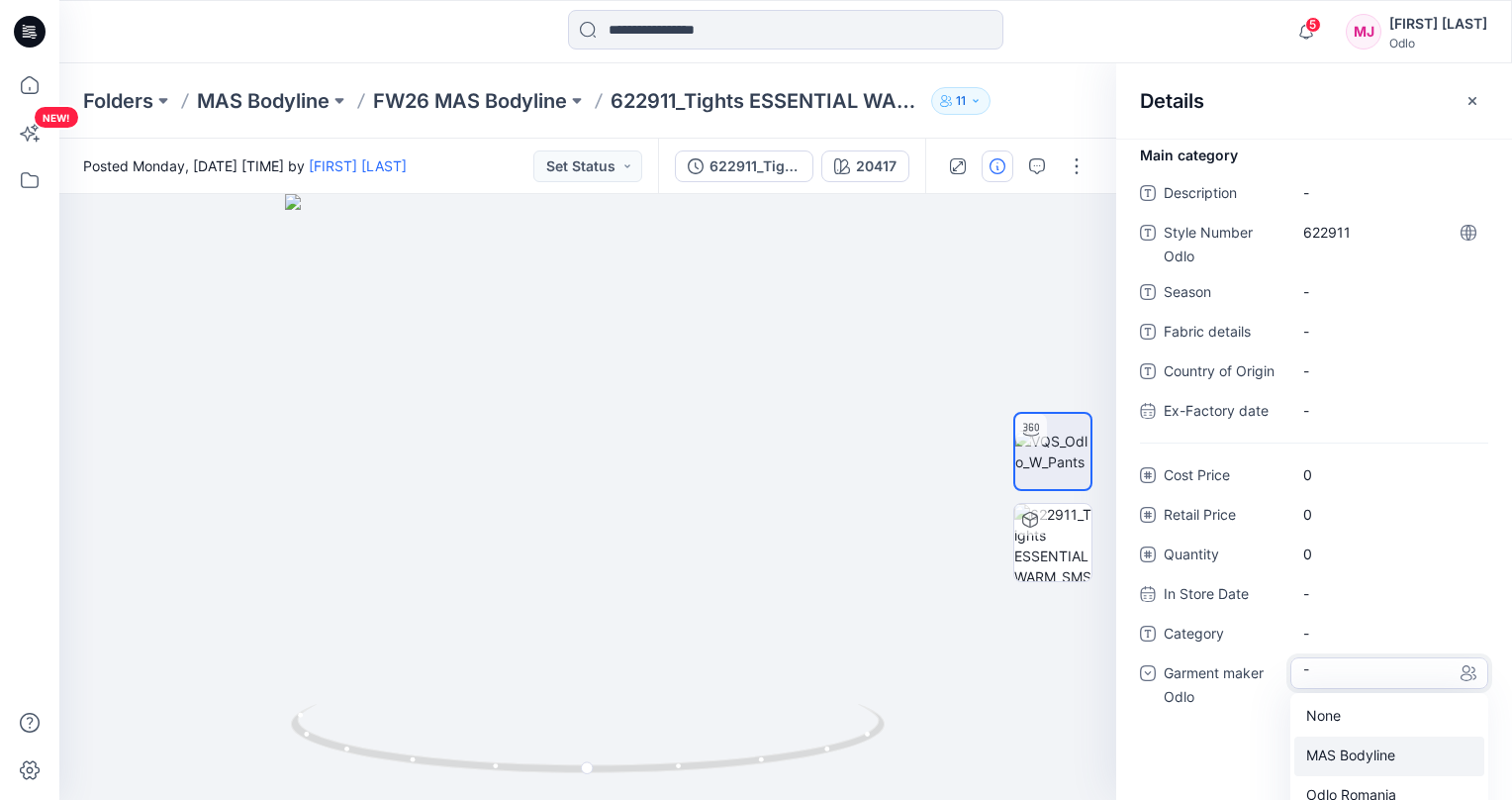 scroll, scrollTop: 241, scrollLeft: 0, axis: vertical 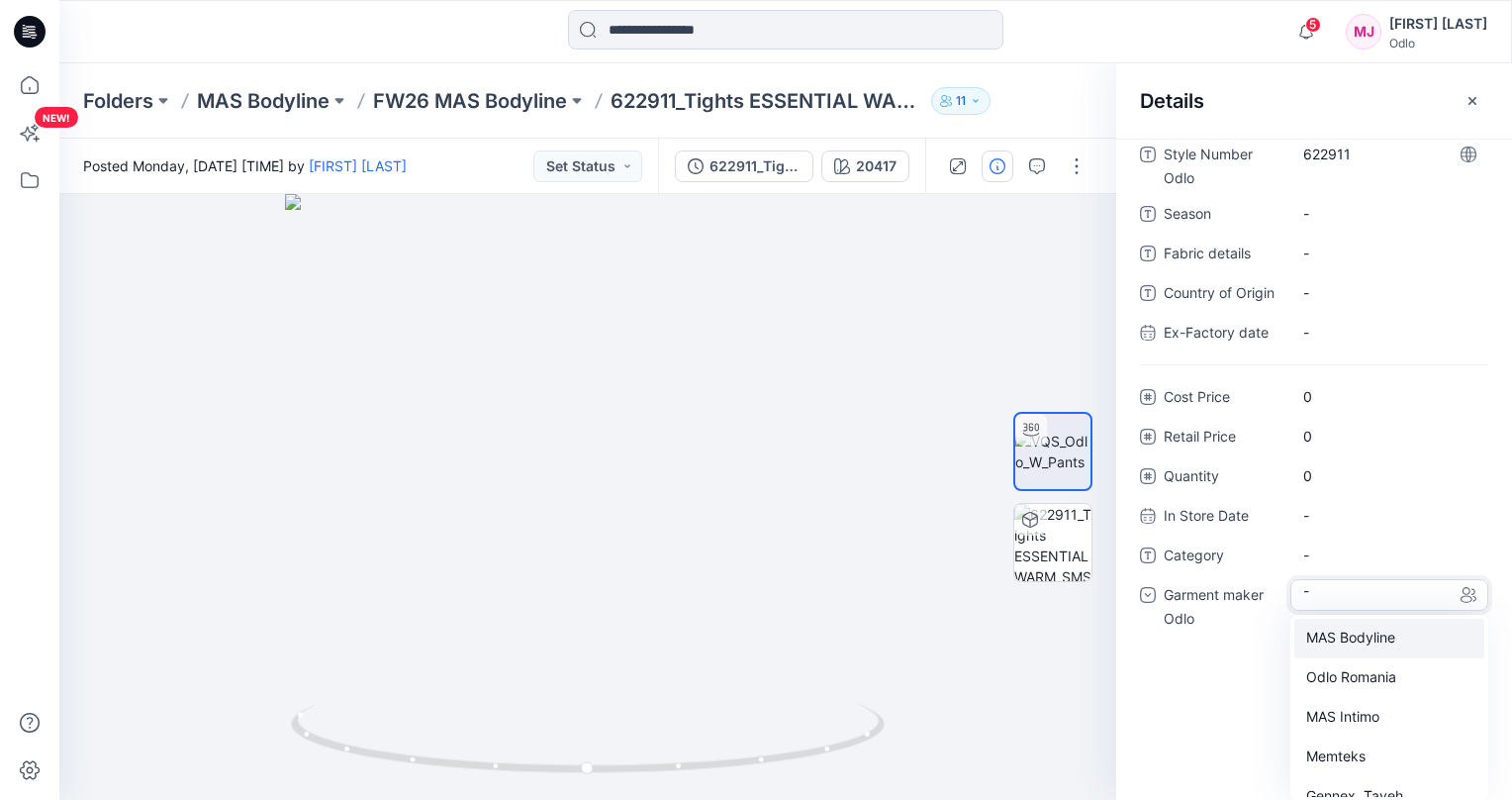 click on "MAS Bodyline" at bounding box center [1389, 639] 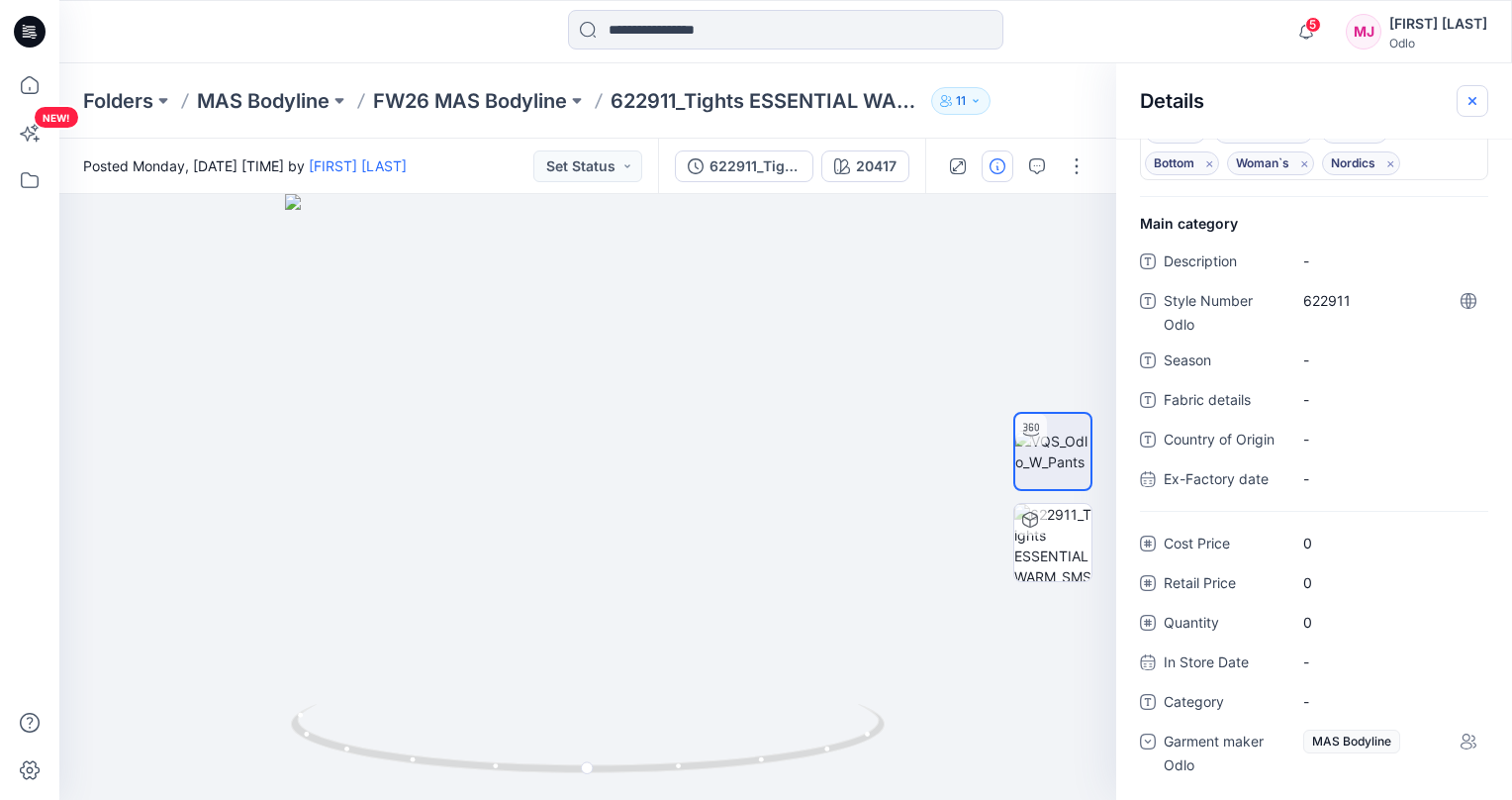 click 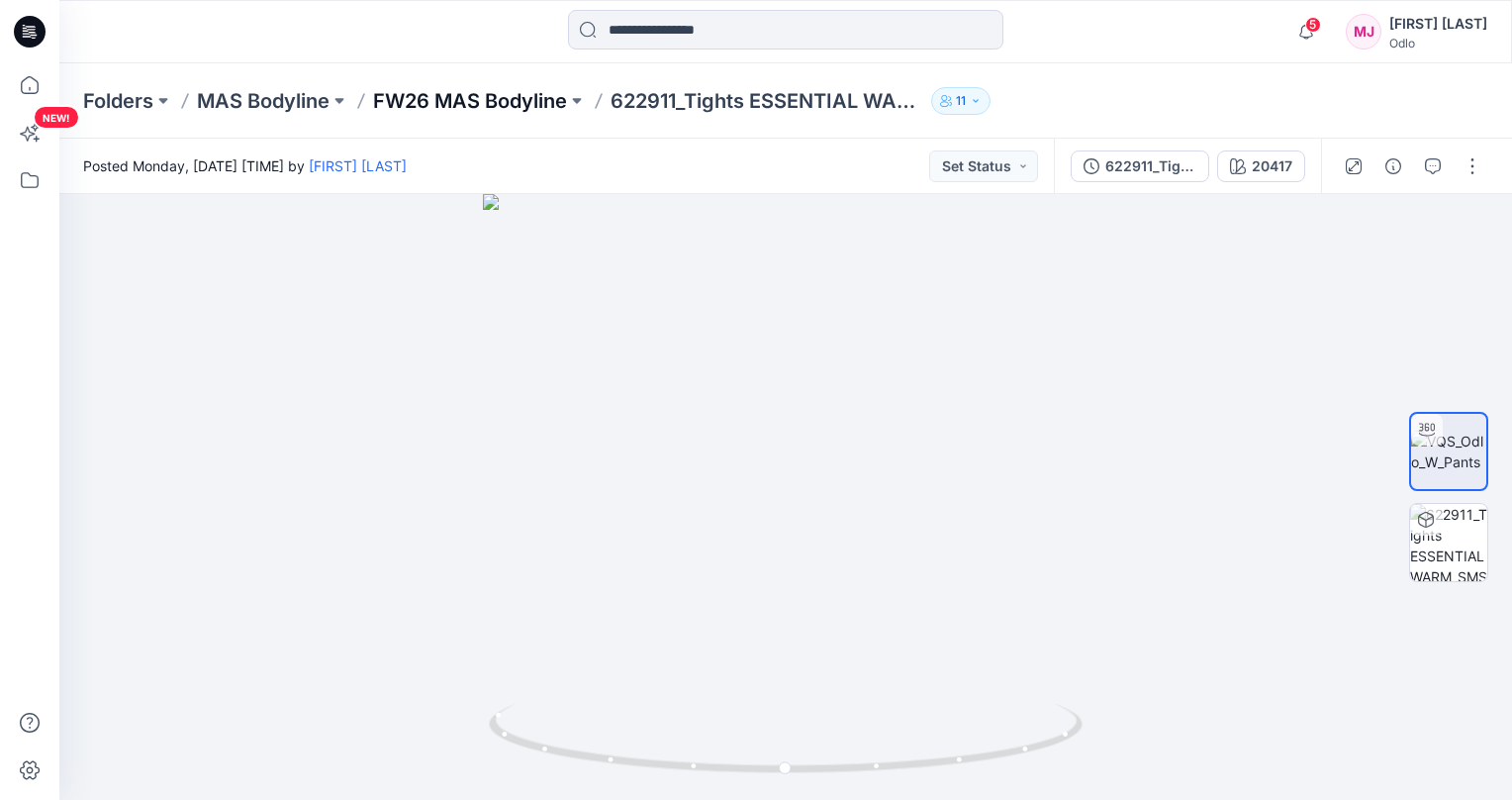 click on "FW26 MAS Bodyline" at bounding box center (470, 101) 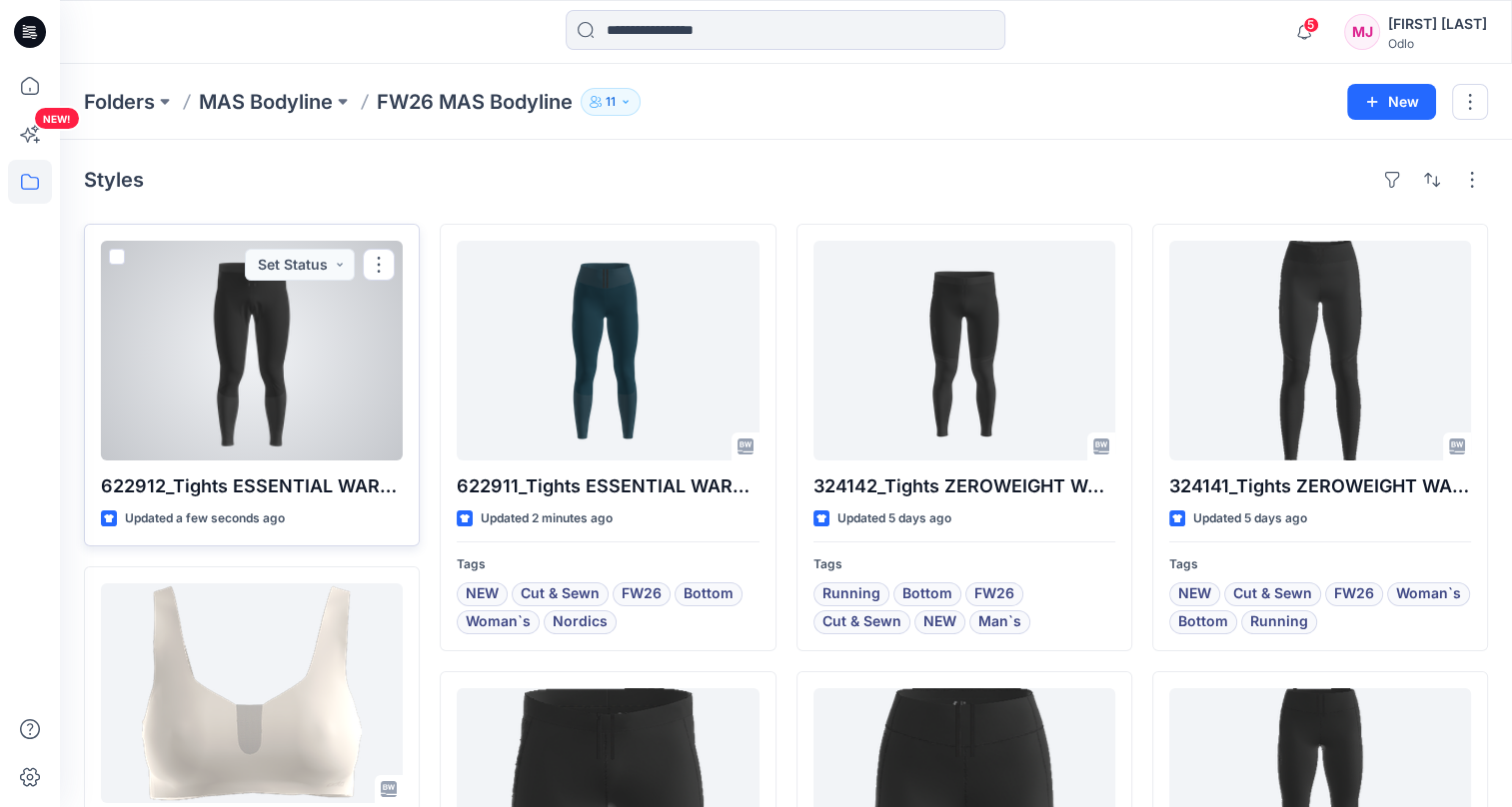 click at bounding box center (252, 351) 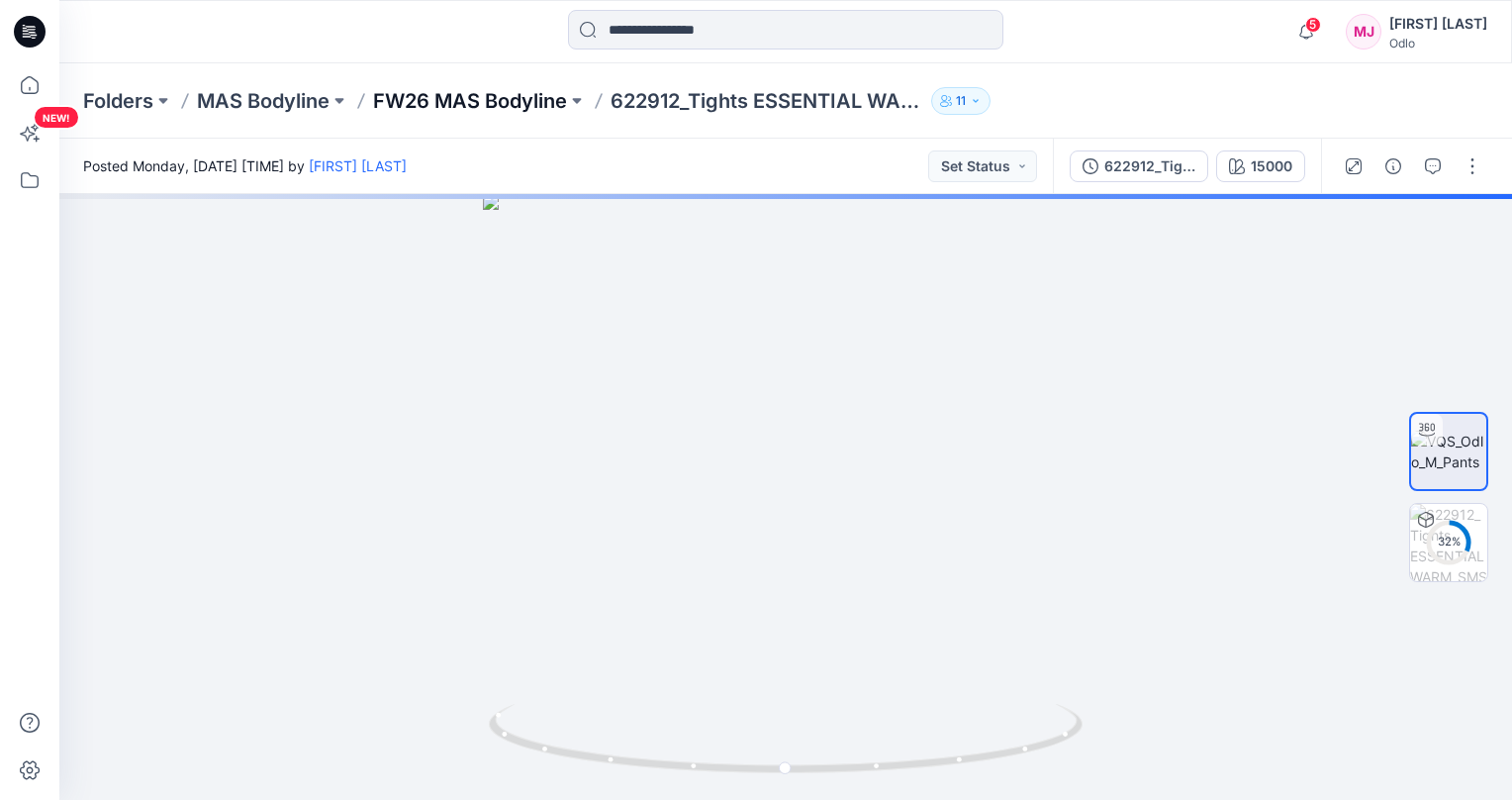 click on "FW26 MAS Bodyline" at bounding box center [470, 101] 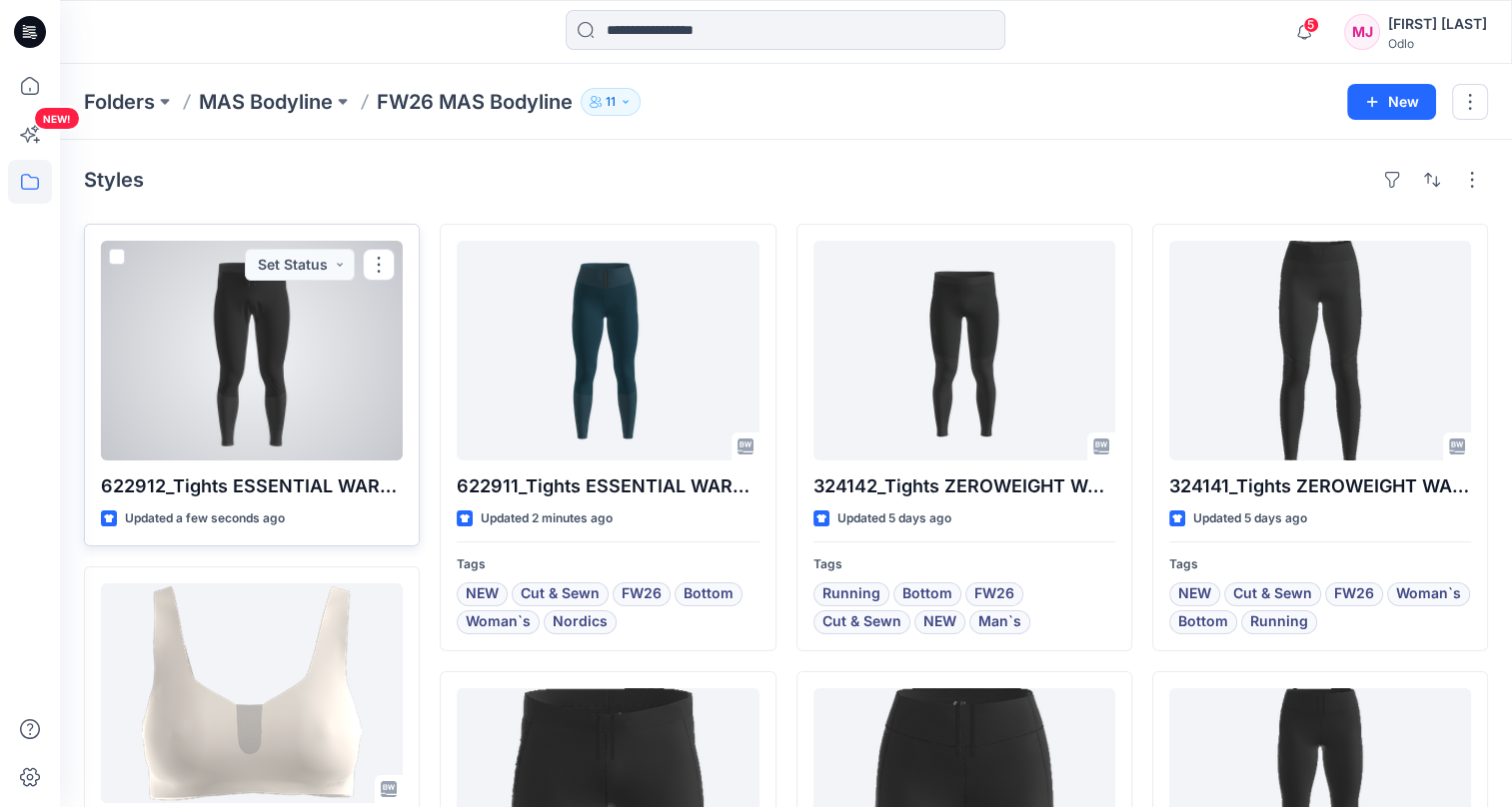 click at bounding box center (252, 351) 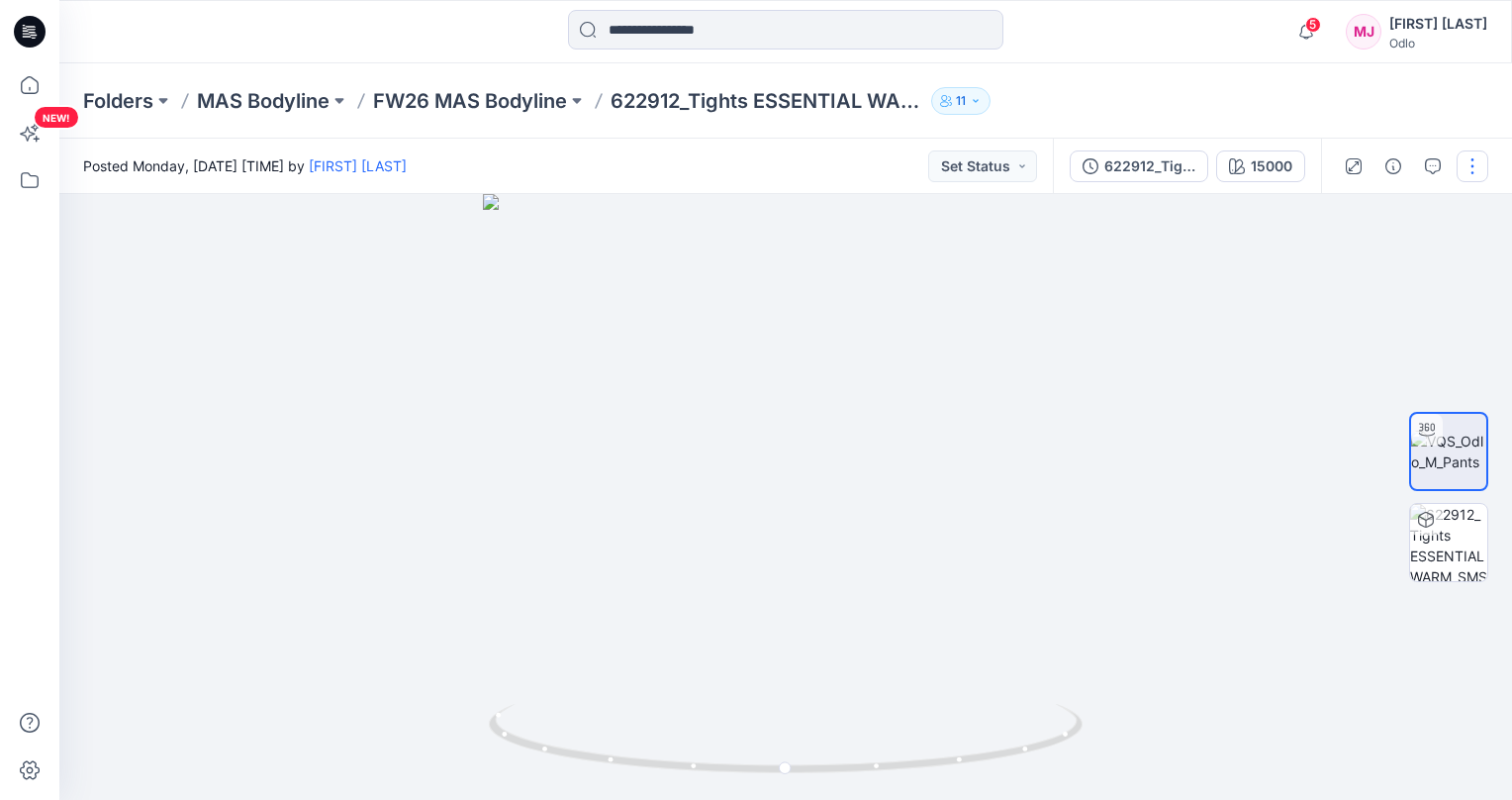click at bounding box center (1472, 166) 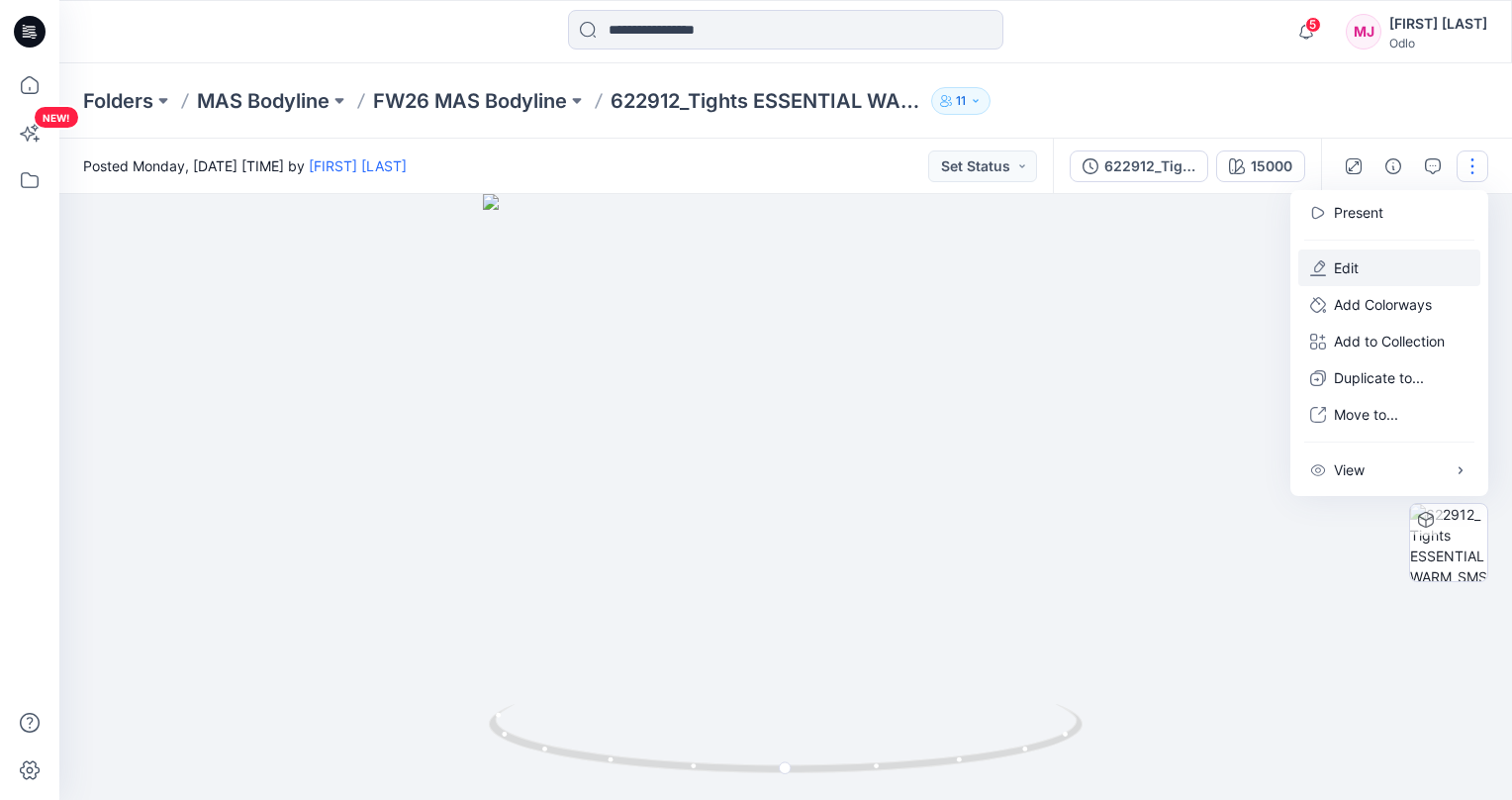 click on "Edit" at bounding box center (1346, 267) 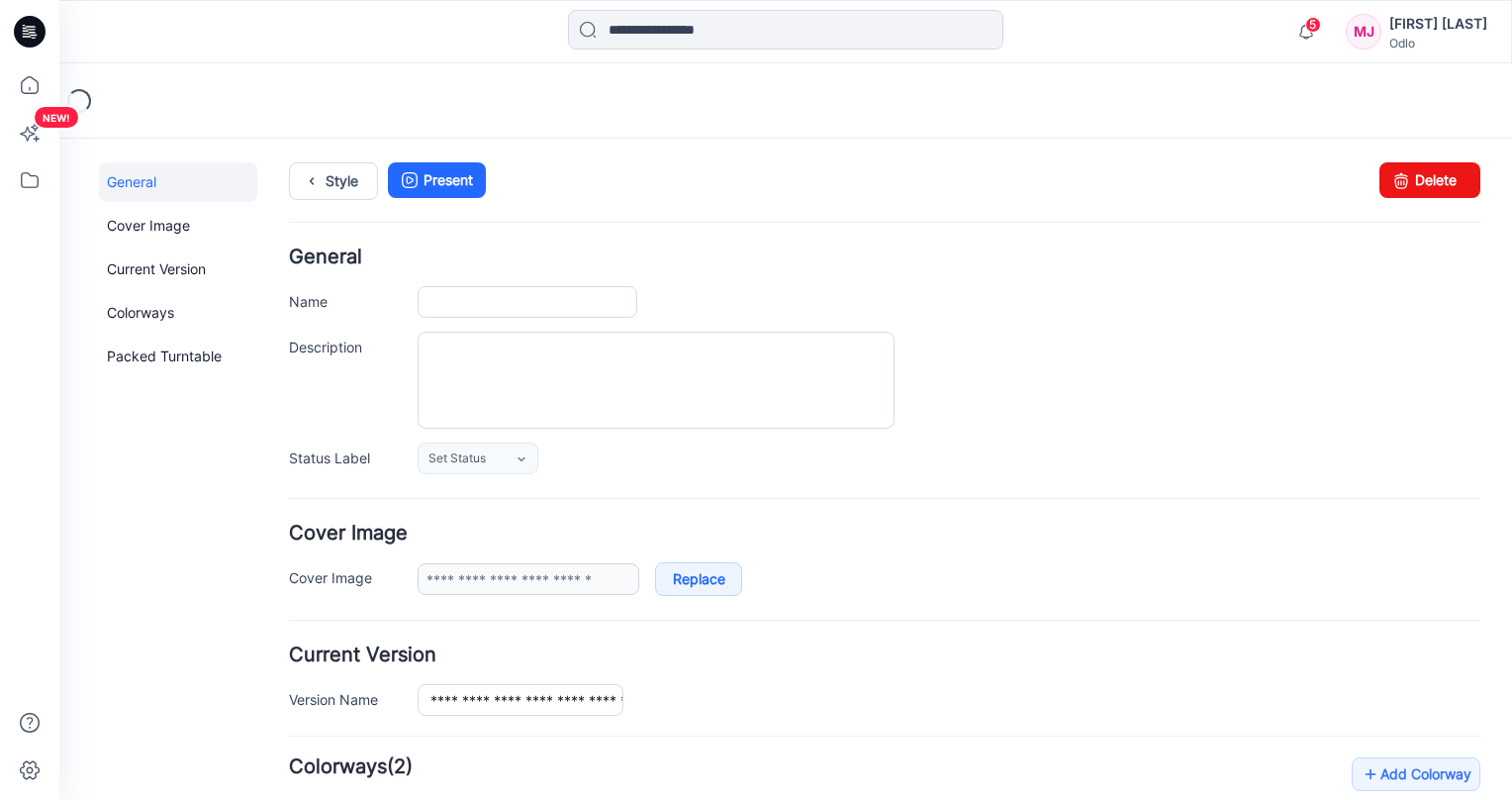 scroll, scrollTop: 0, scrollLeft: 0, axis: both 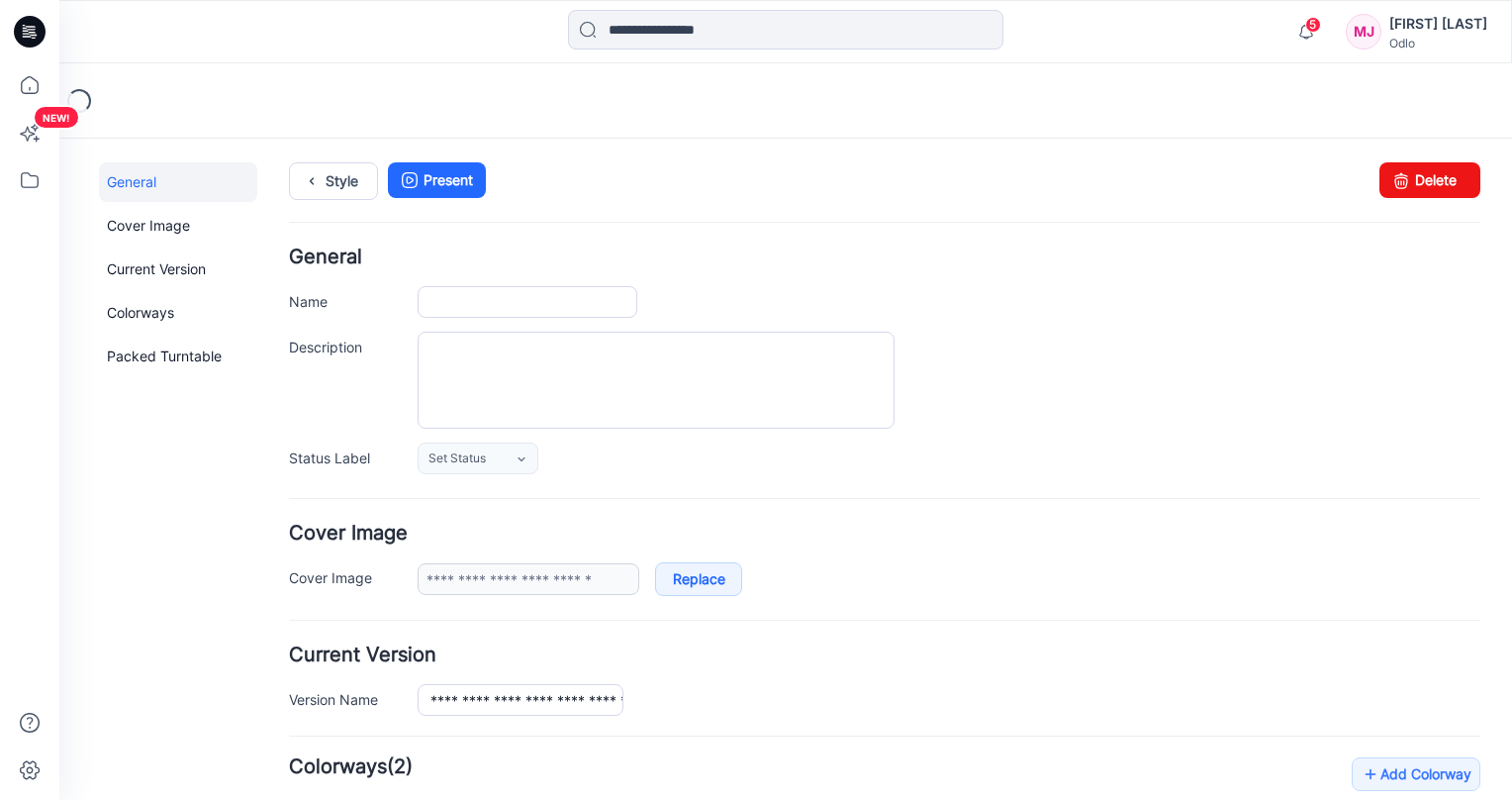 type on "**********" 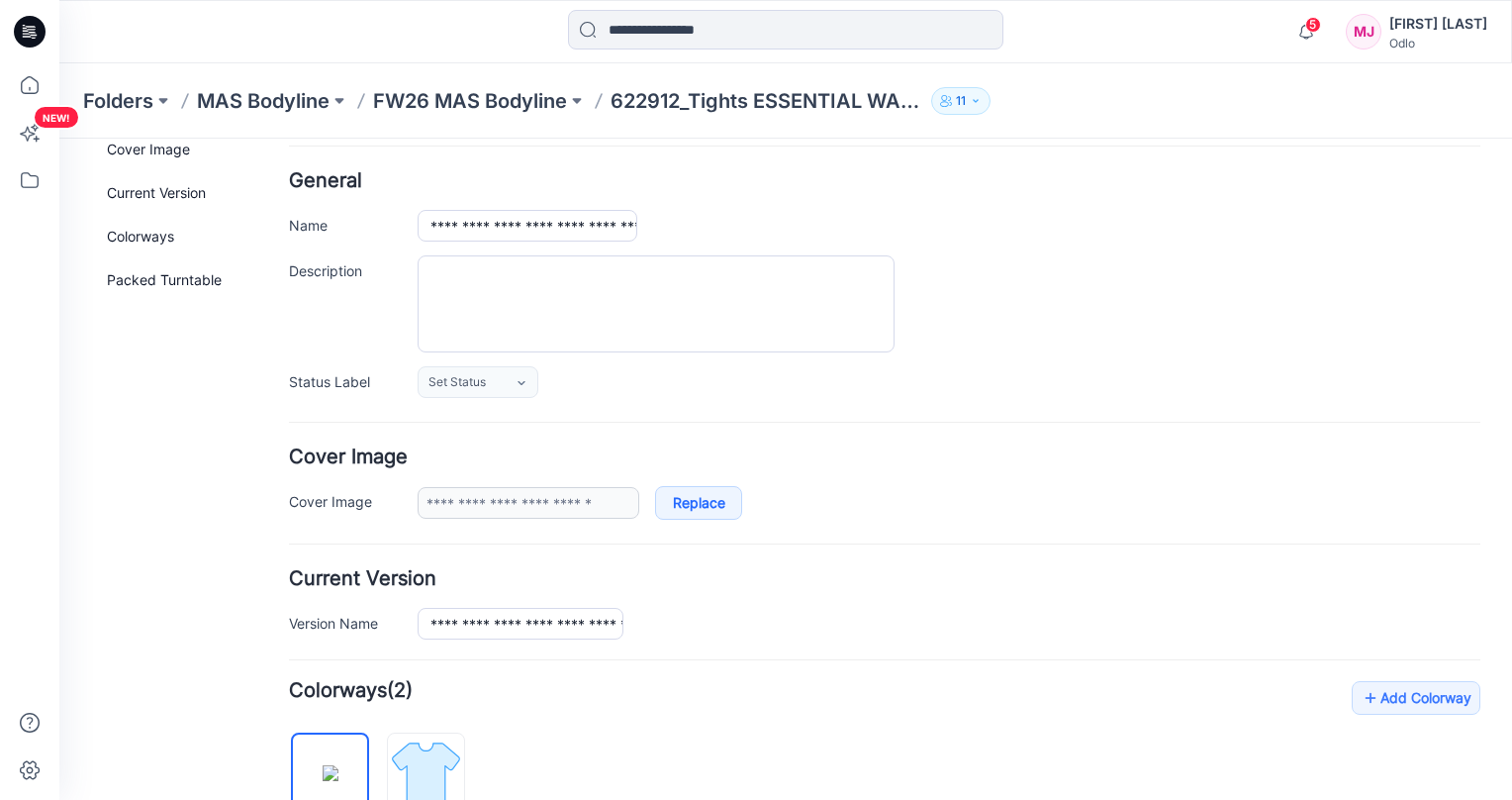 scroll, scrollTop: 0, scrollLeft: 0, axis: both 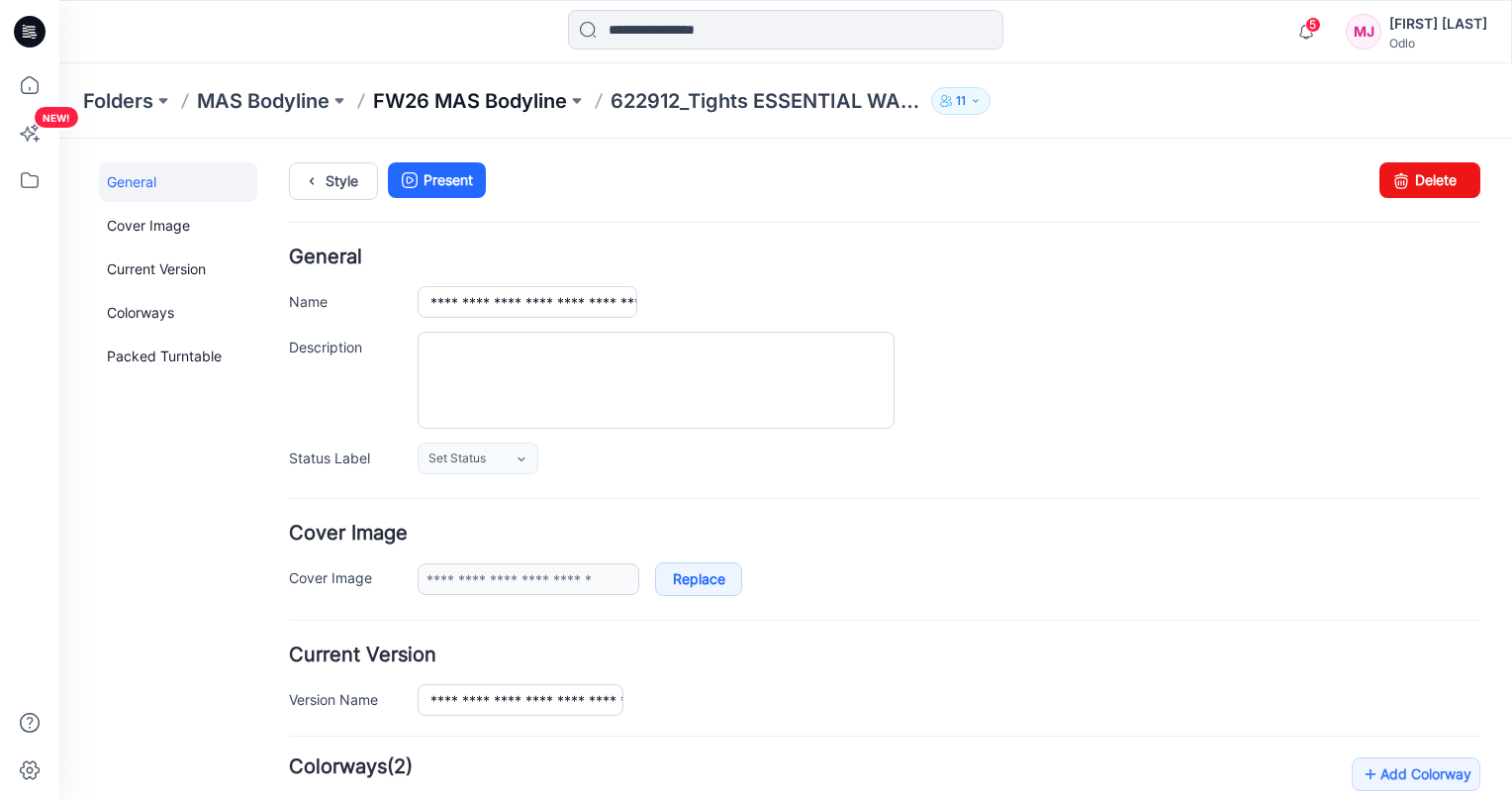 click on "FW26 MAS Bodyline" at bounding box center (470, 101) 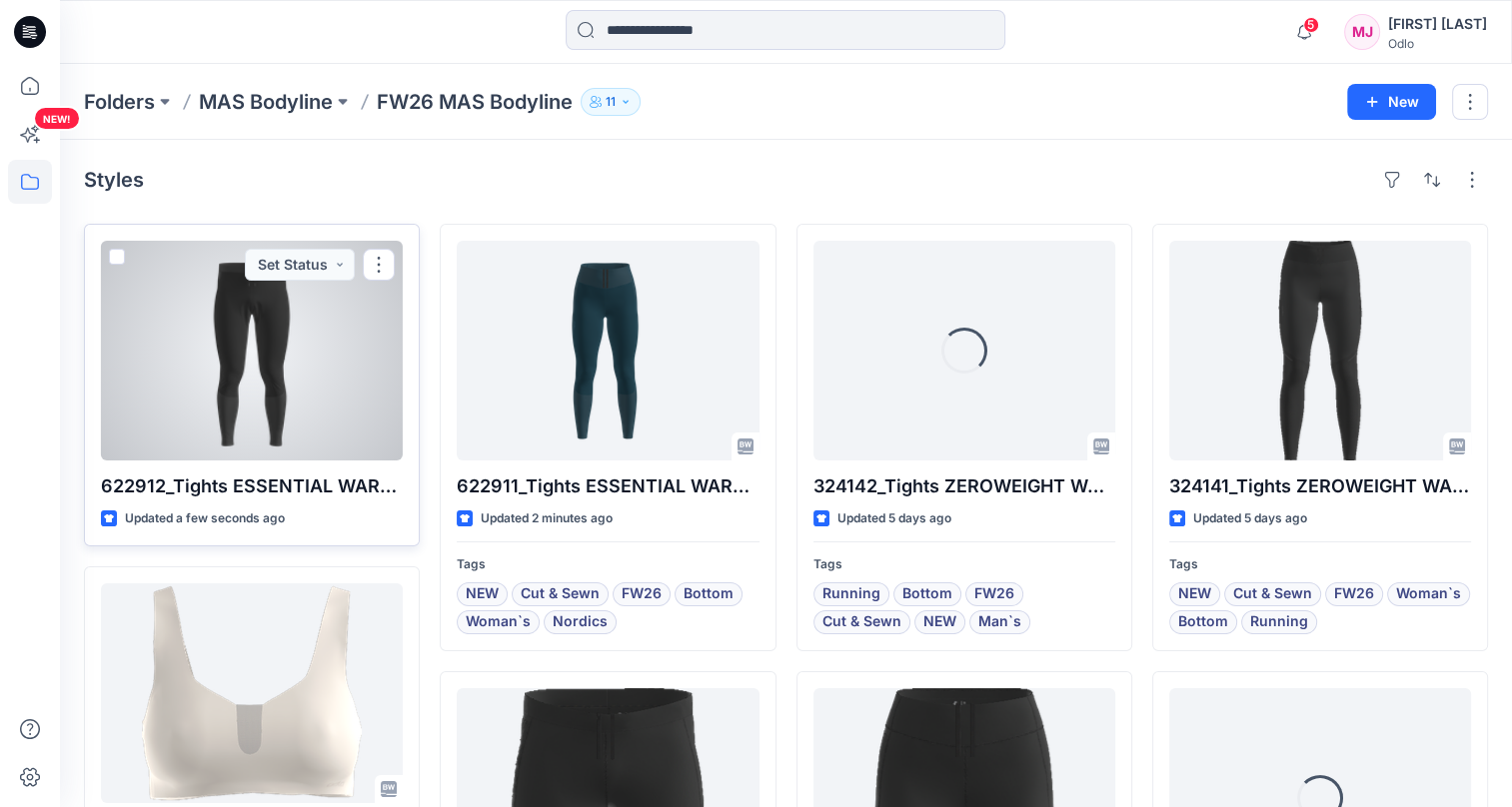 click at bounding box center [252, 351] 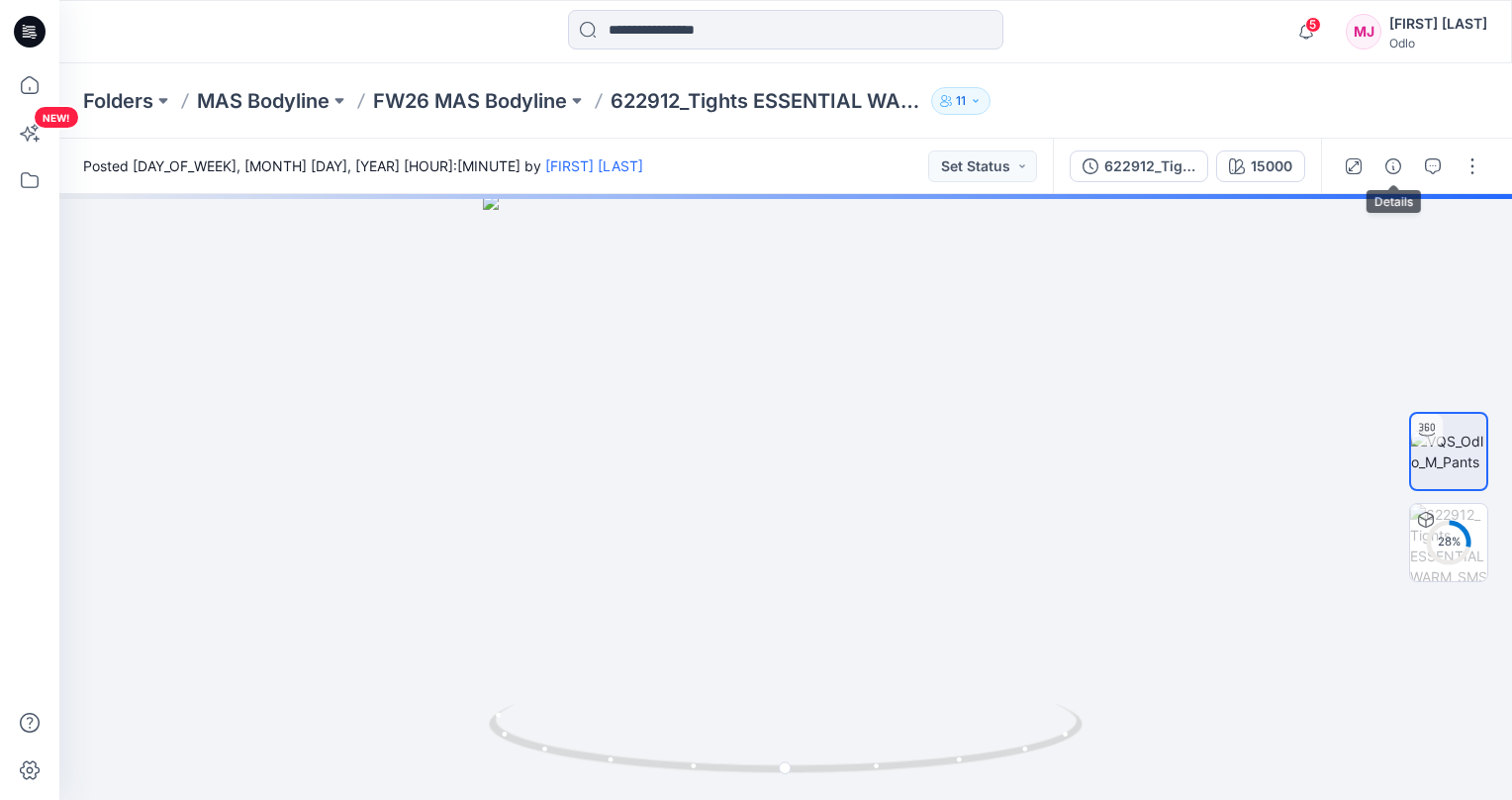 click 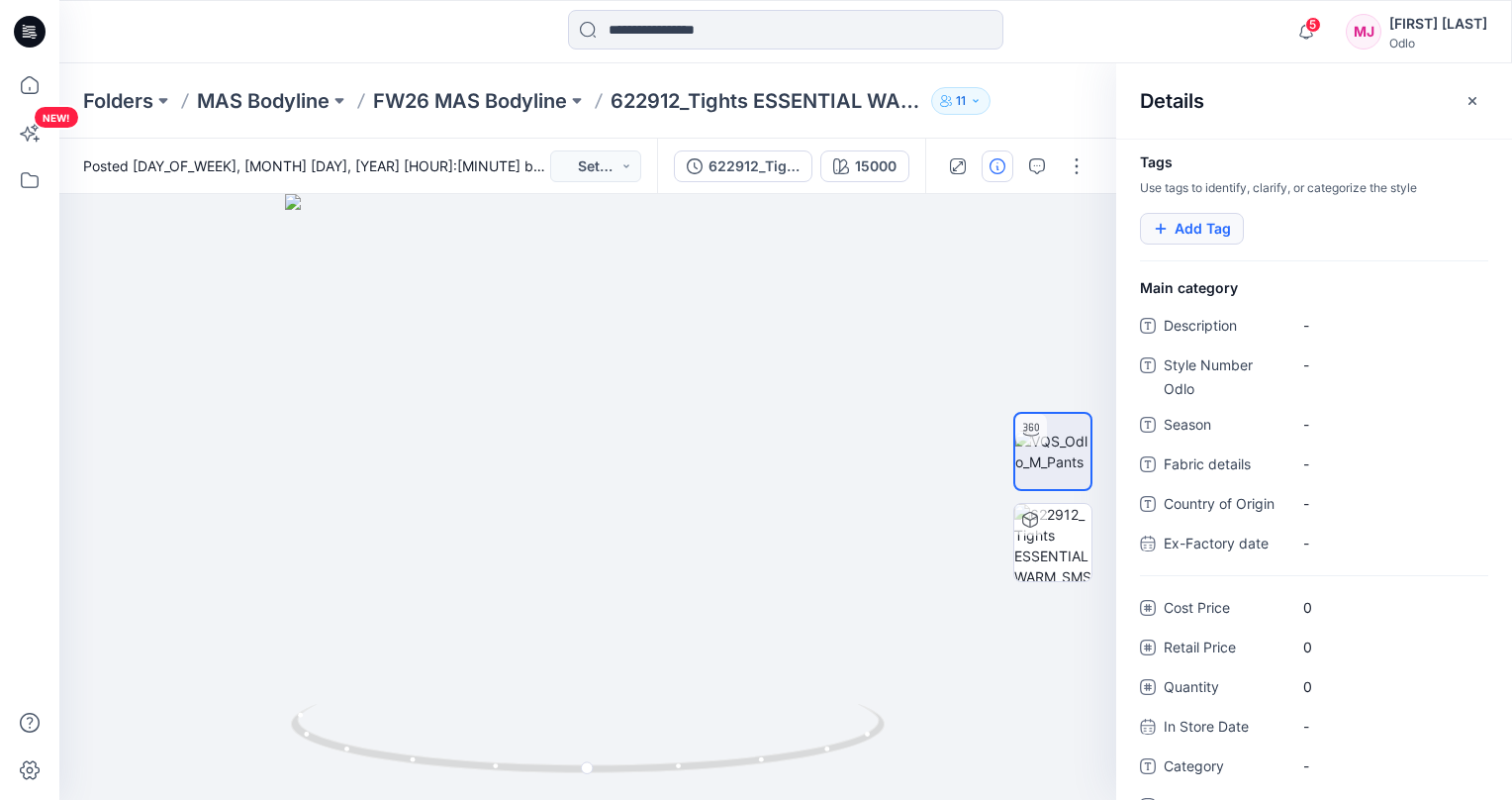 click on "Add Tag" at bounding box center (1191, 229) 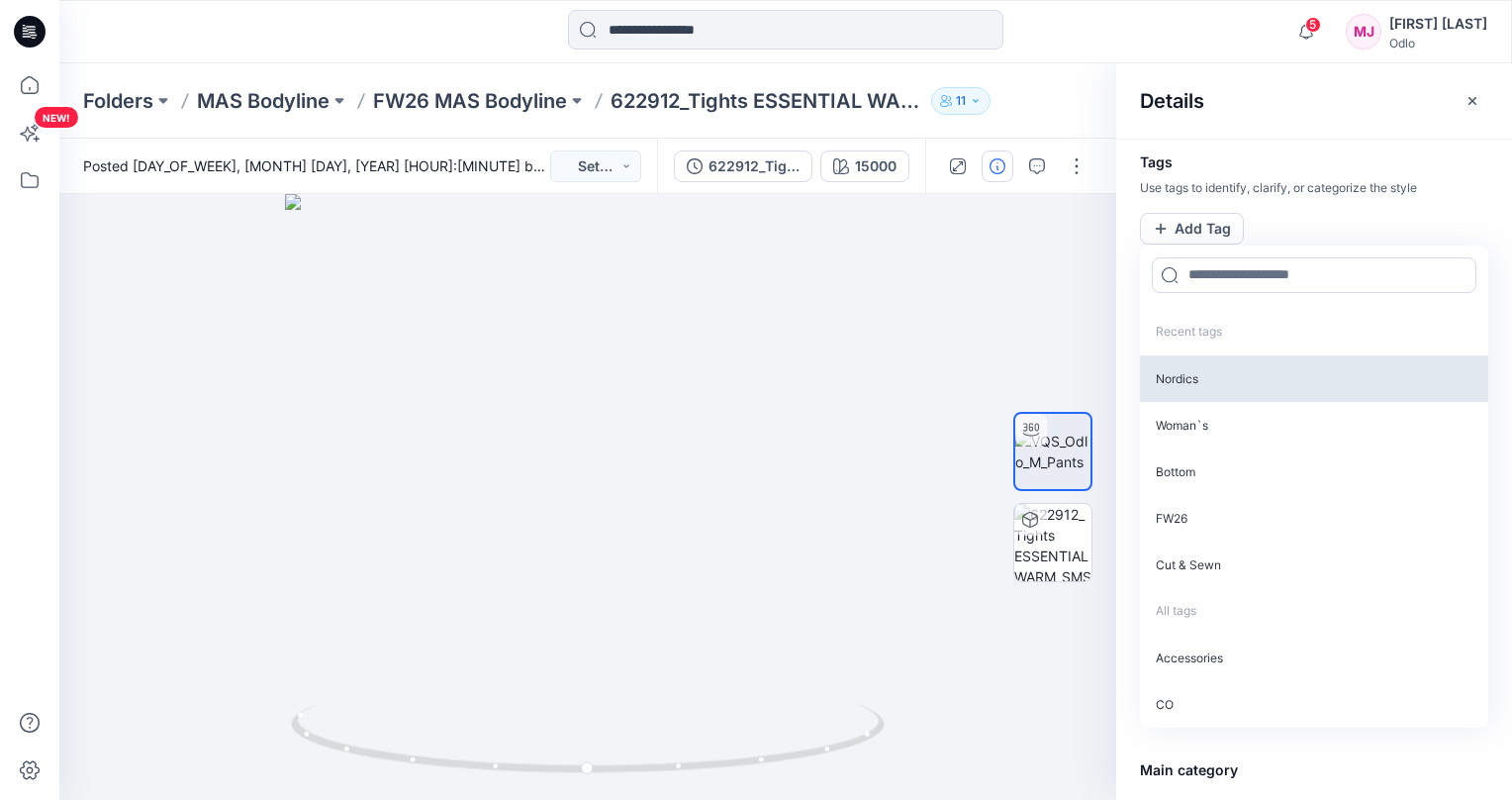 click on "Nordics" at bounding box center [1314, 378] 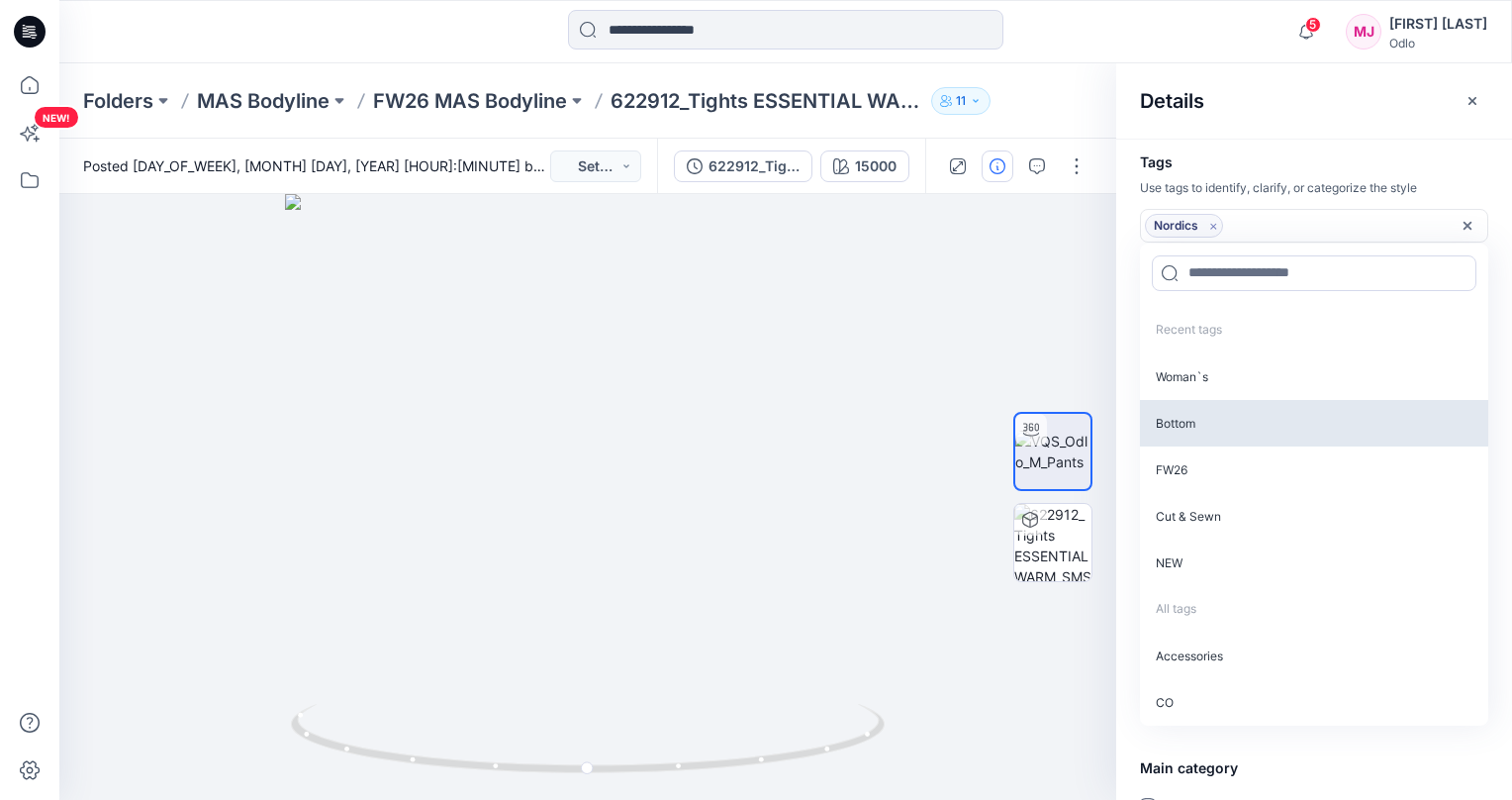 click on "Bottom" at bounding box center [1314, 423] 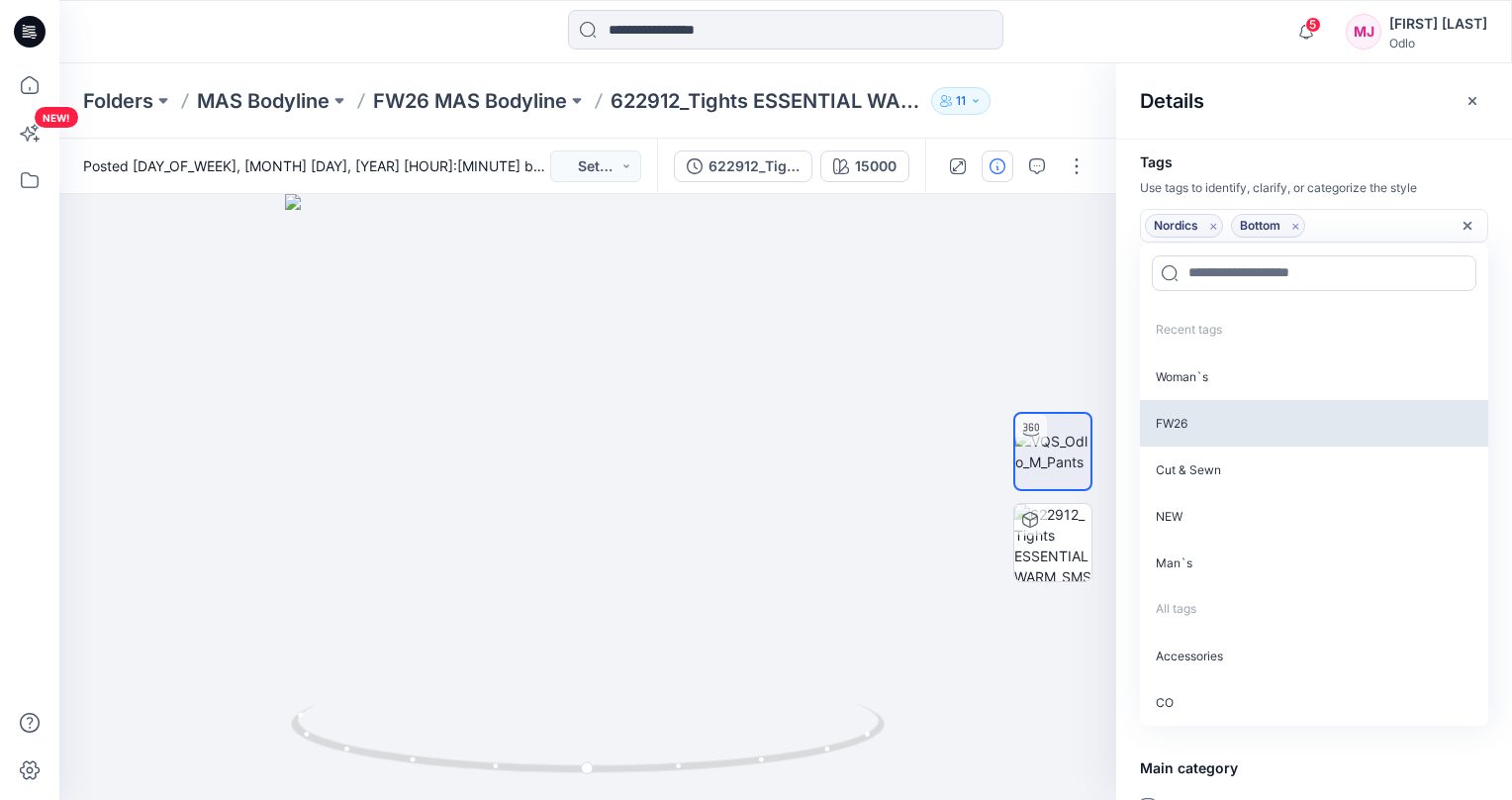 click on "FW26" at bounding box center [1314, 423] 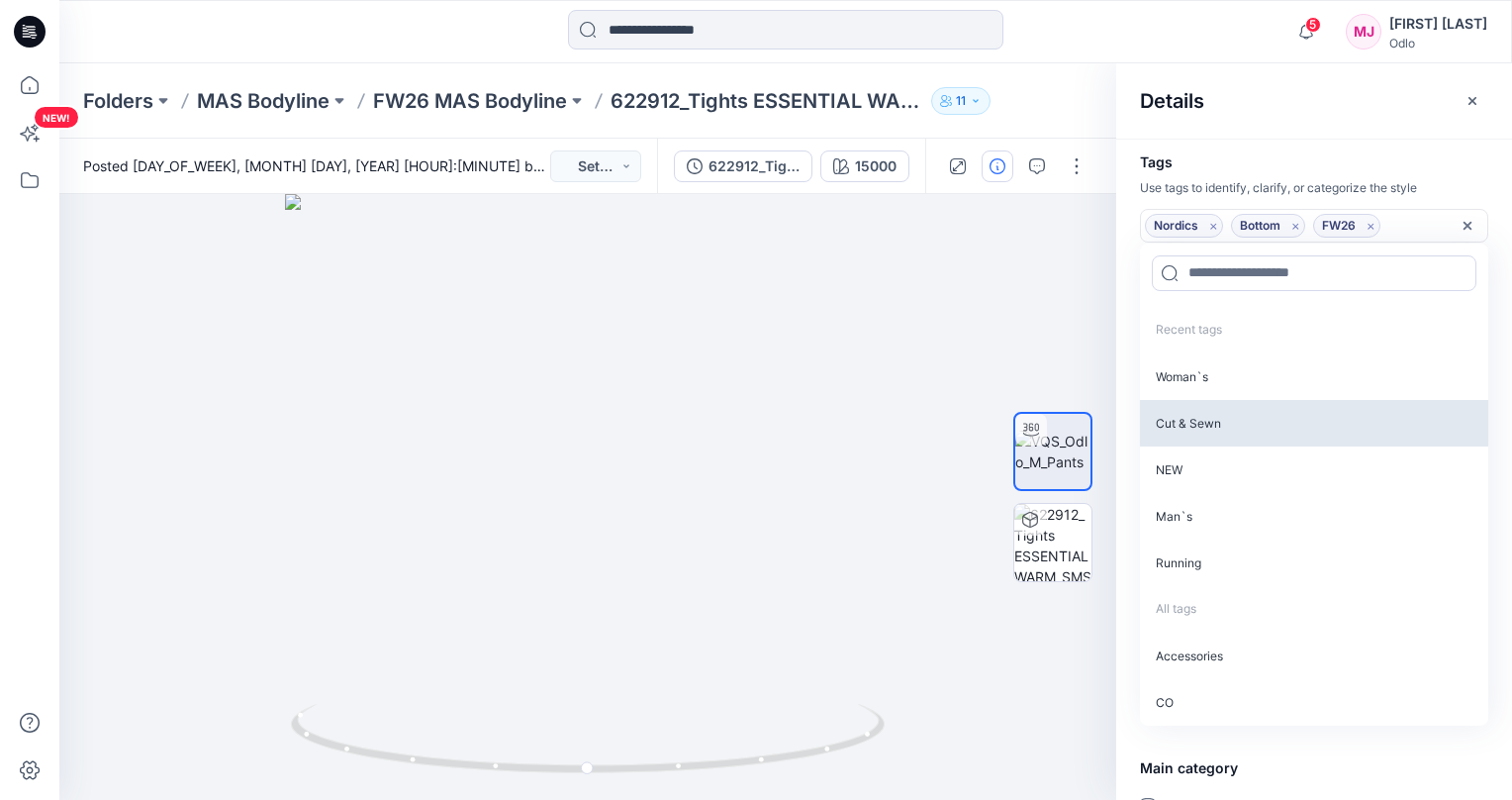 click on "Cut & Sewn" at bounding box center (1314, 423) 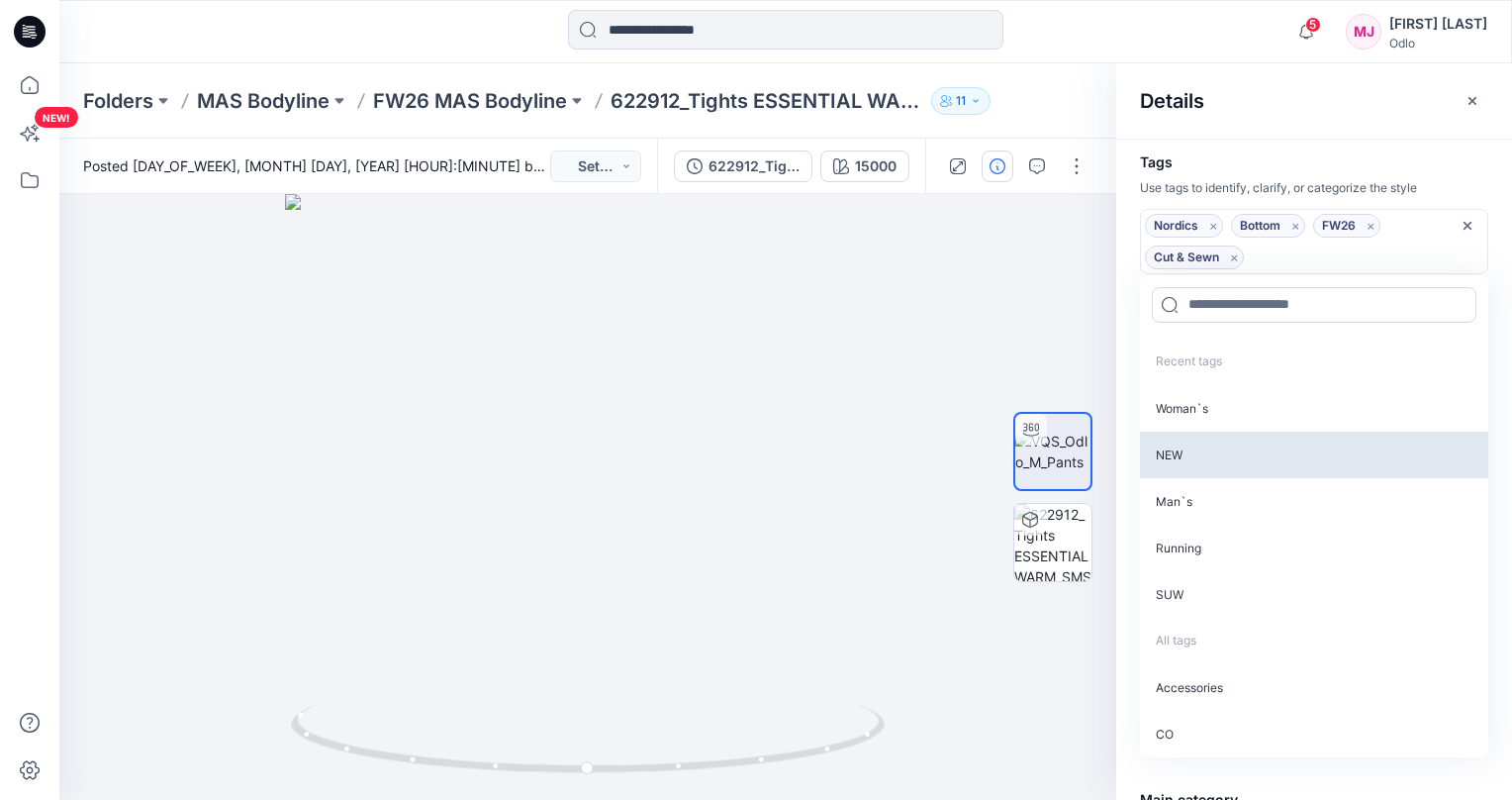 click on "NEW" at bounding box center (1314, 454) 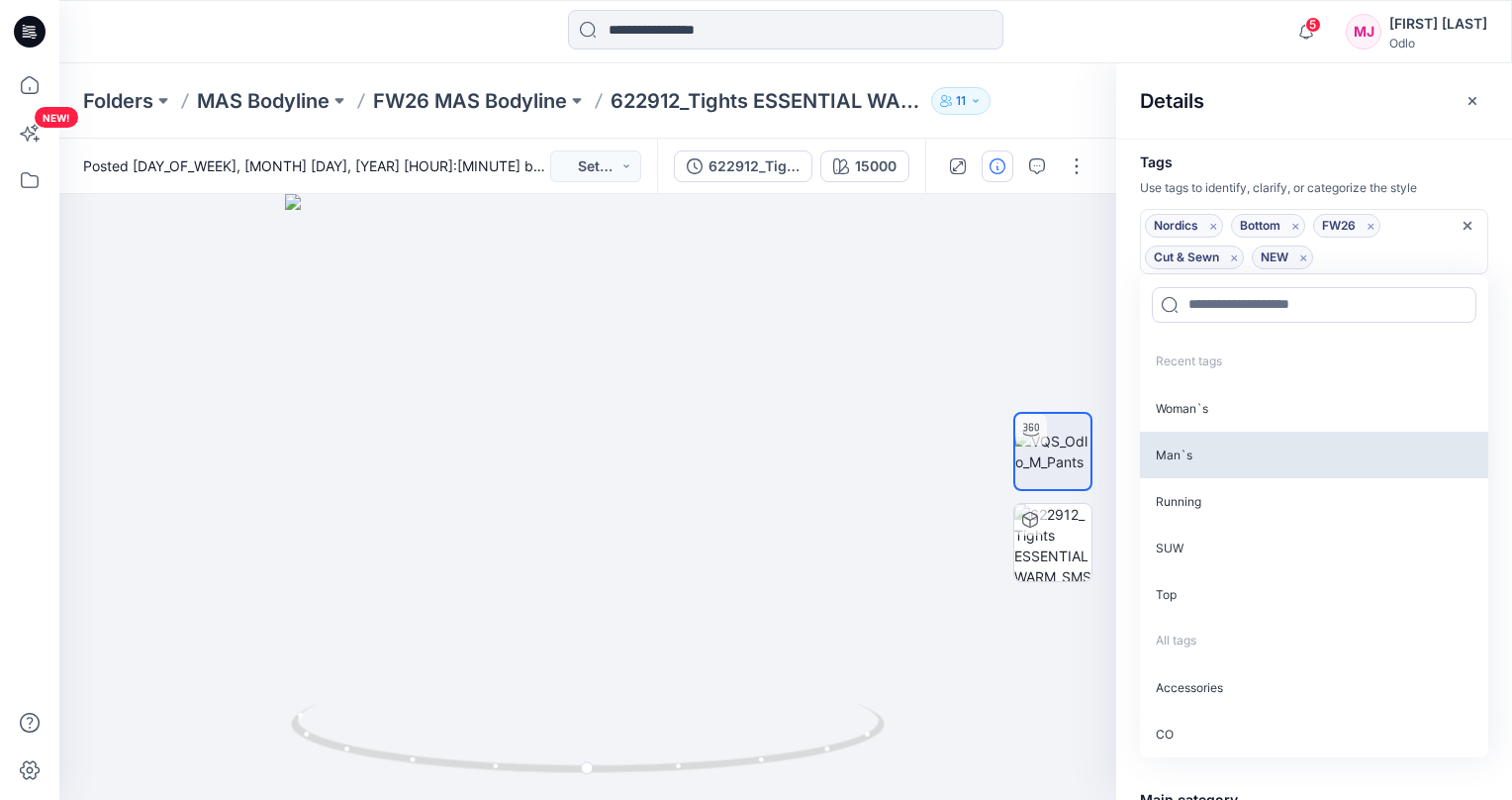click on "Man`s" at bounding box center [1314, 454] 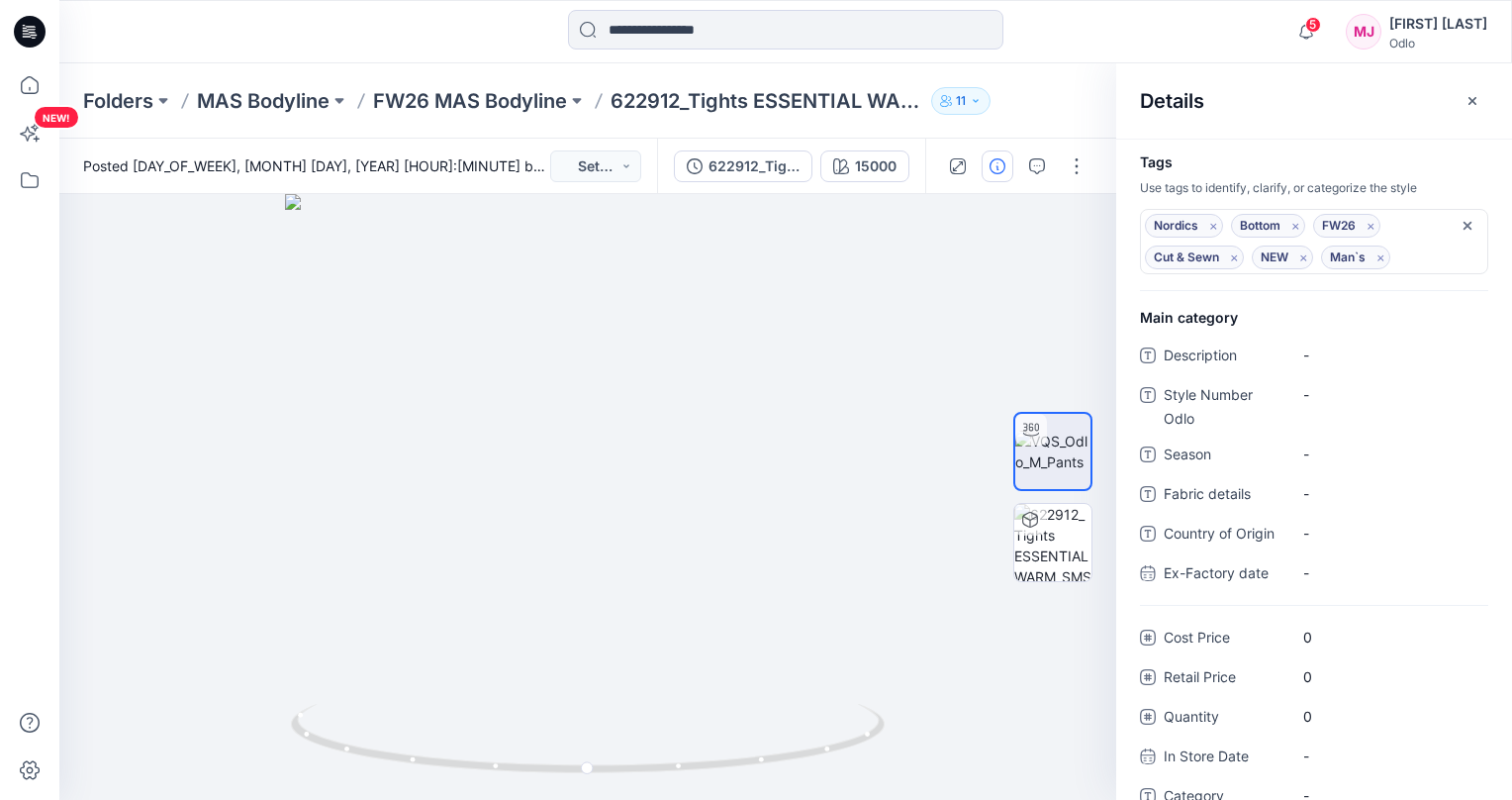click on "Details" at bounding box center (1314, 100) 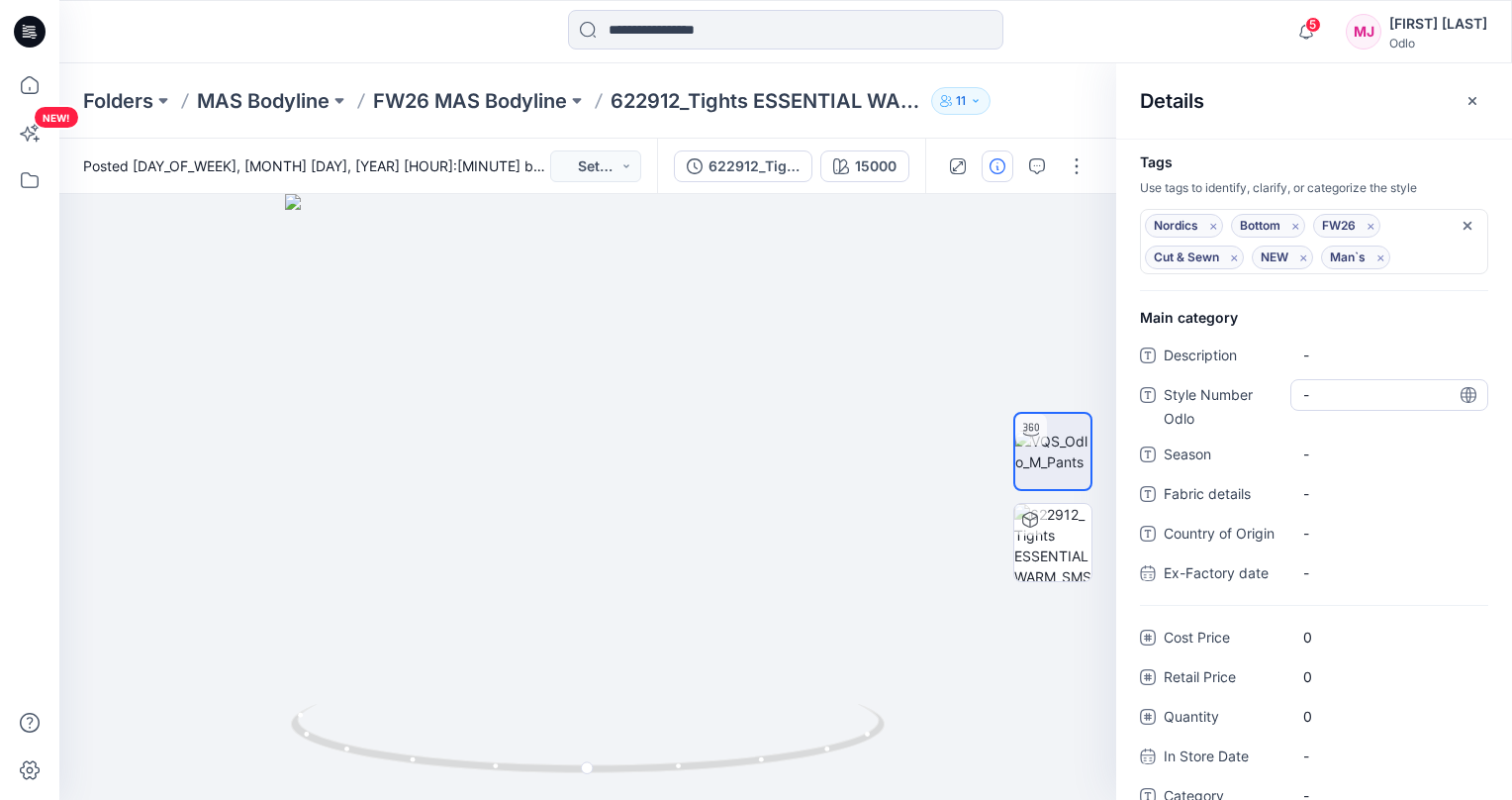 click on "-" at bounding box center [1389, 394] 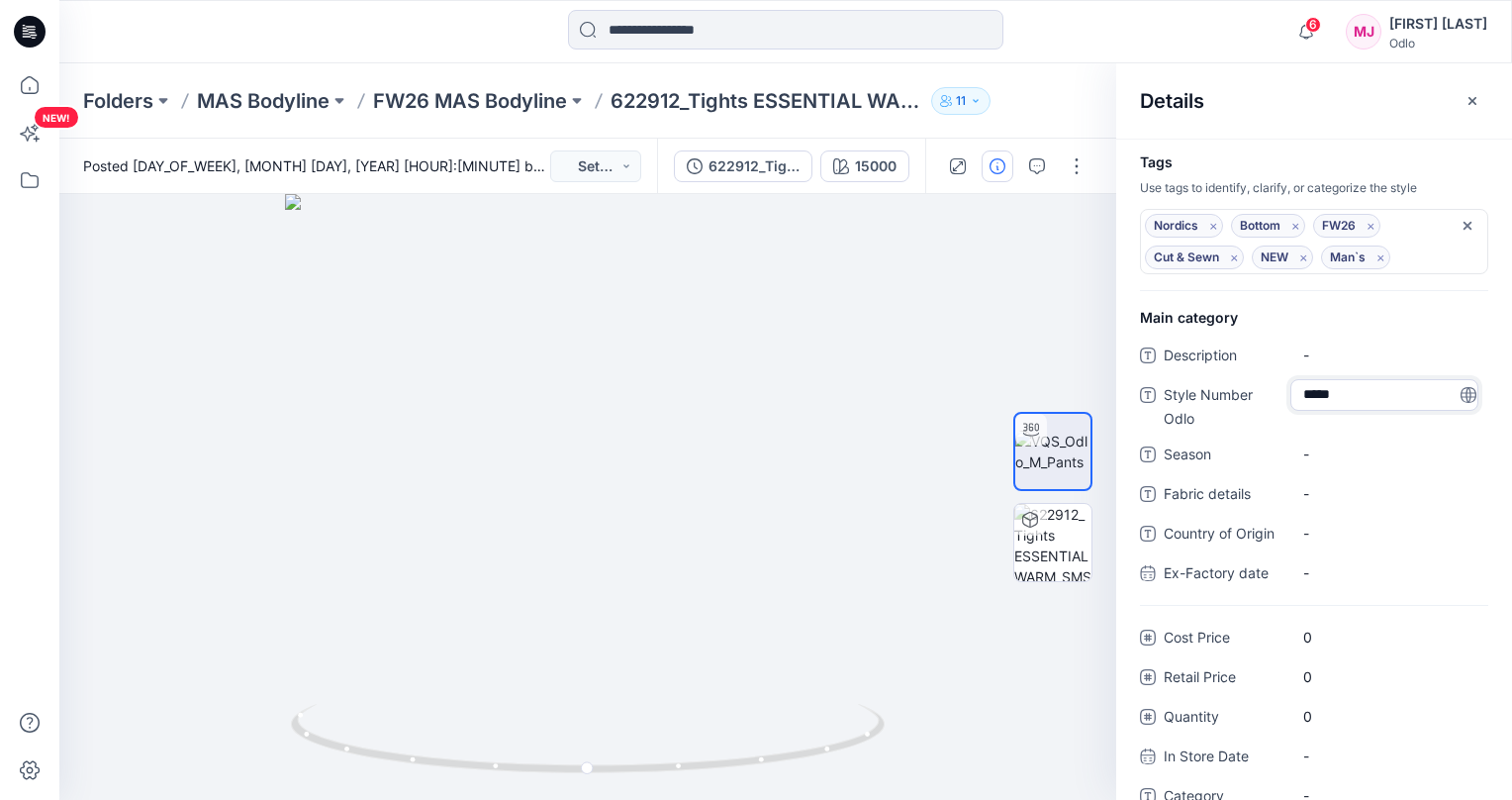 type on "******" 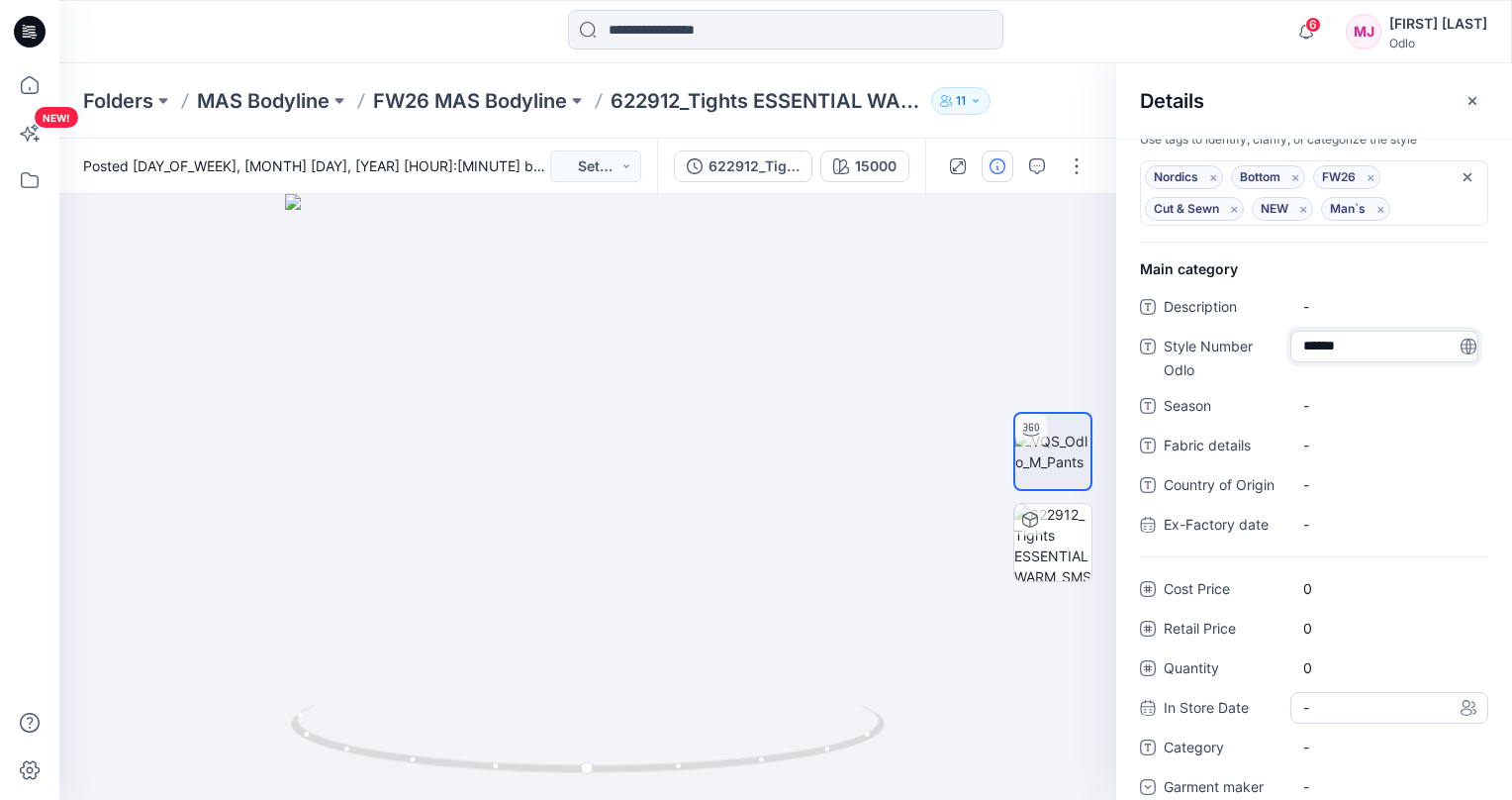 scroll, scrollTop: 94, scrollLeft: 0, axis: vertical 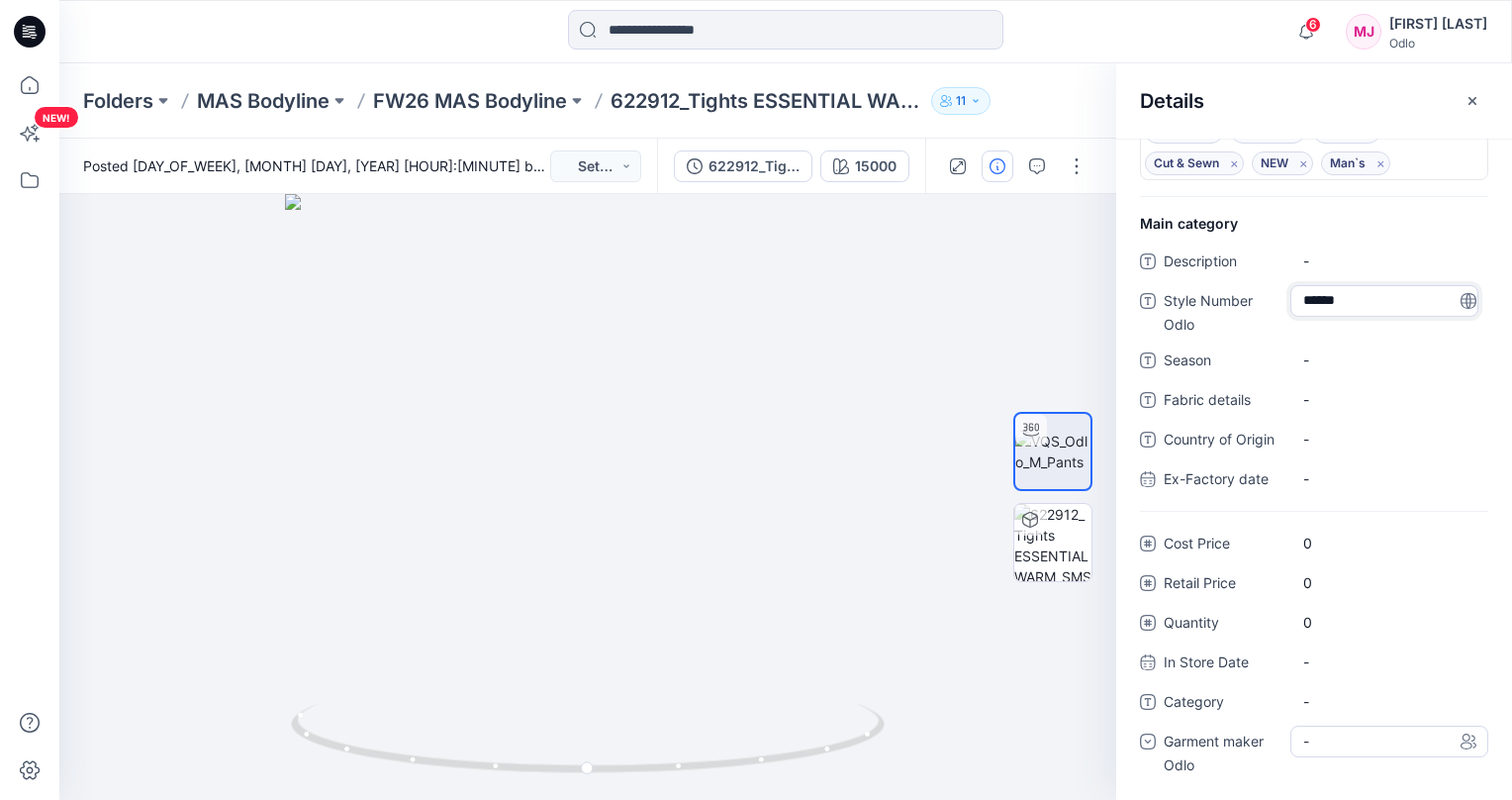 click on "-" at bounding box center [1389, 742] 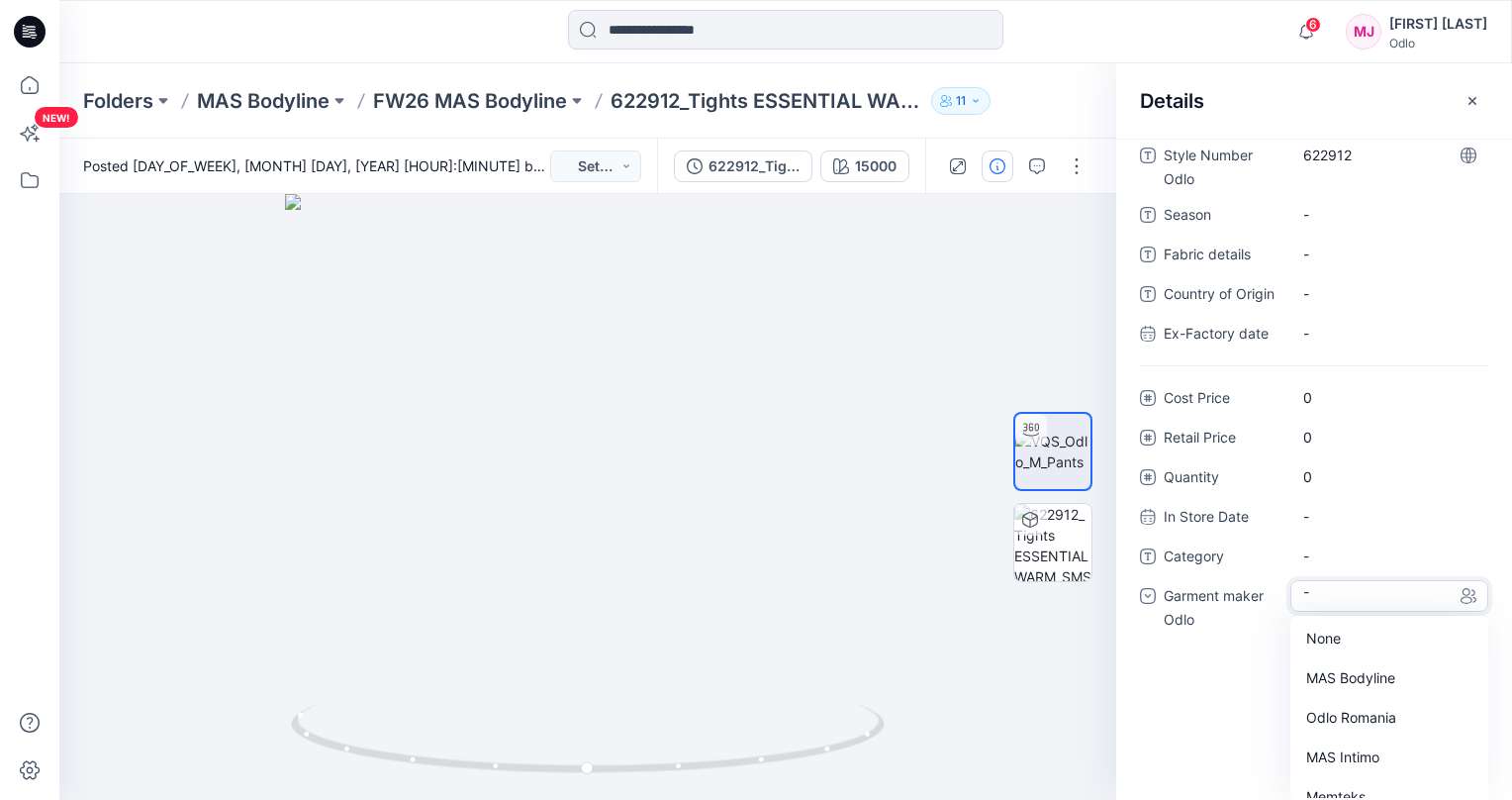 scroll, scrollTop: 241, scrollLeft: 0, axis: vertical 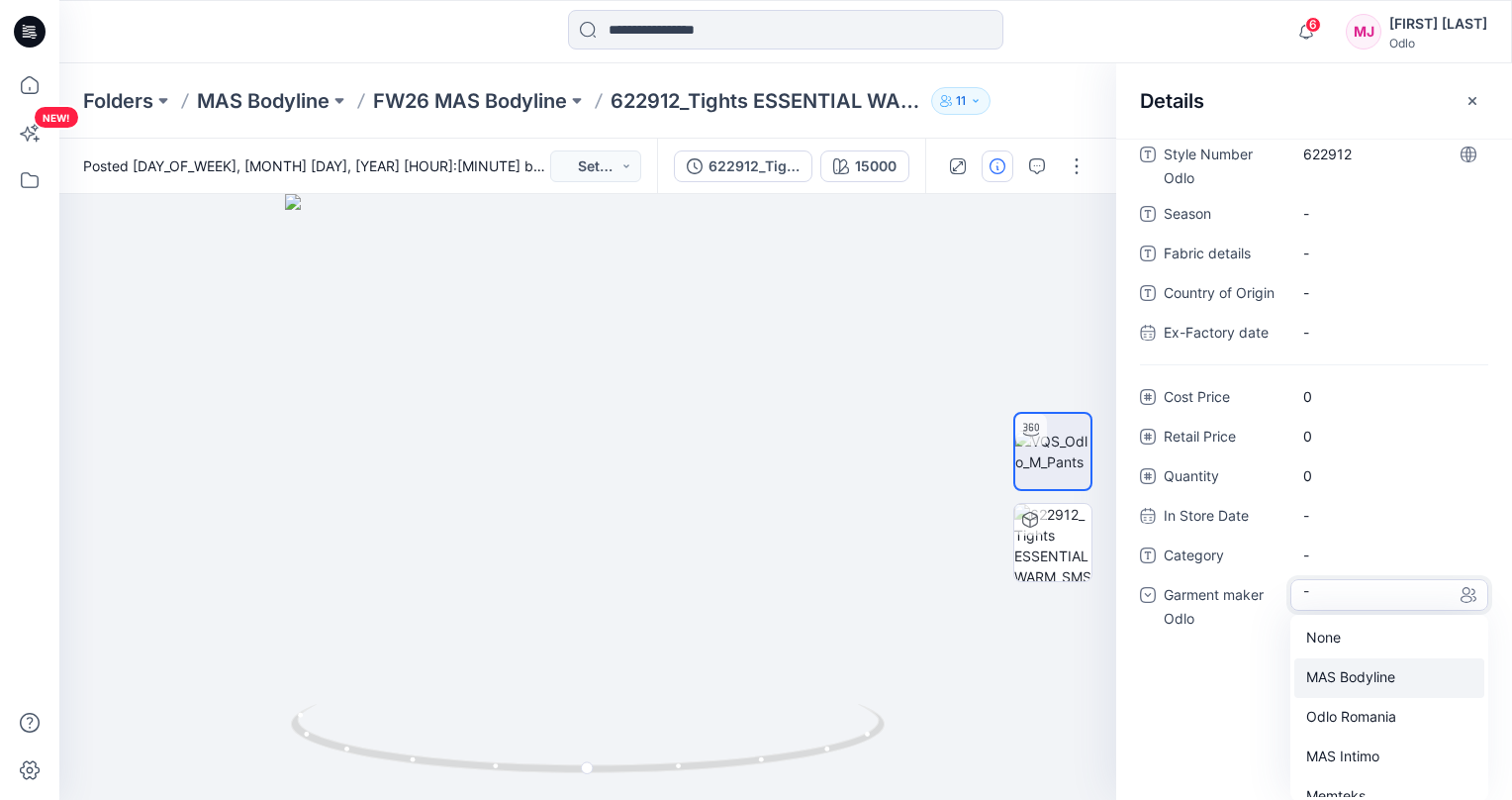 click on "MAS Bodyline" at bounding box center [1389, 678] 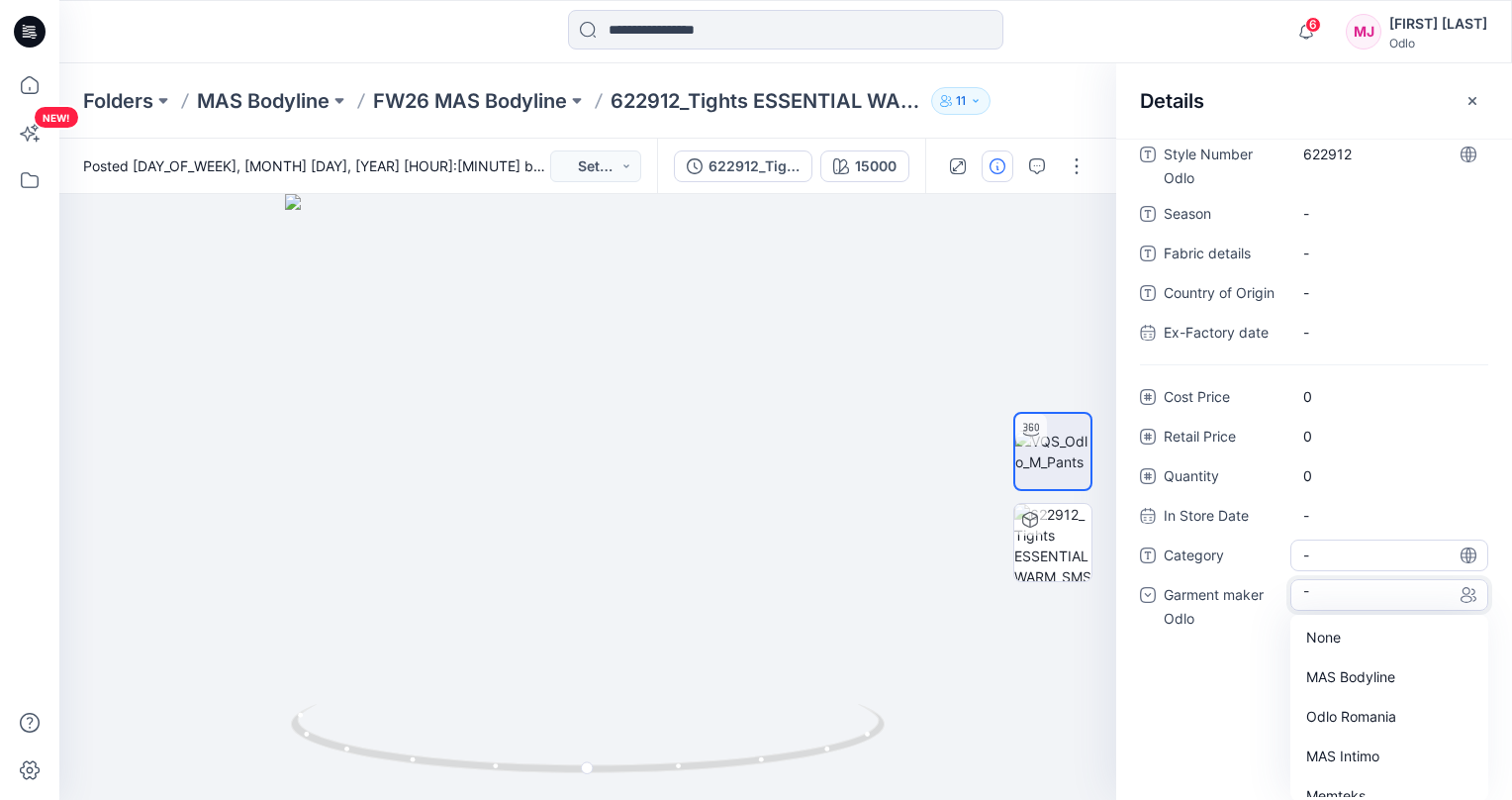 scroll, scrollTop: 94, scrollLeft: 0, axis: vertical 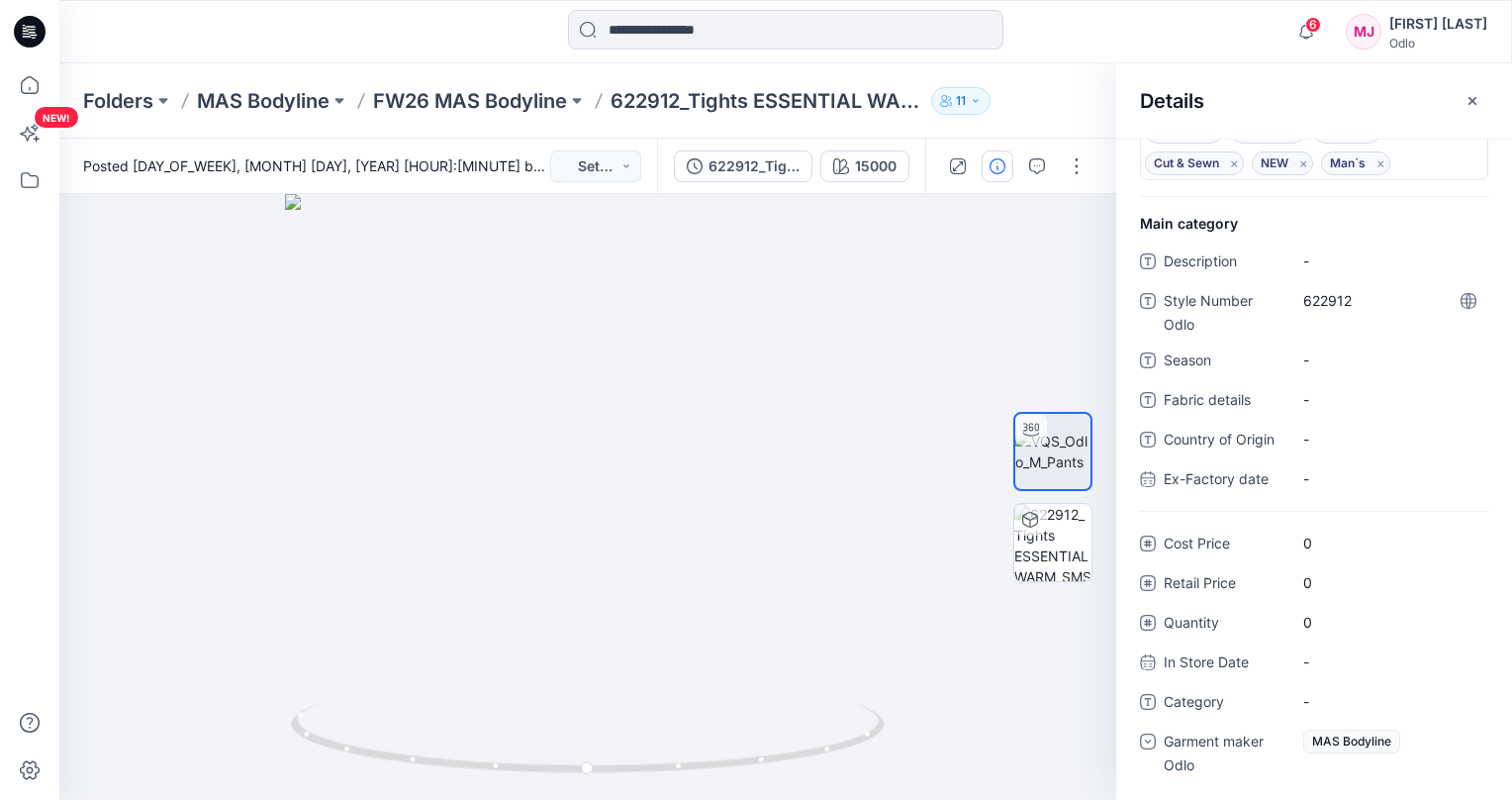click on "[NUMBER] Notifications Your style [PRODUCT_ID] is ready [TIME_AGO] [FIRST] [LAST] shared [PRODUCT_ID] in [FOLDER_NAME] ([UNKNOWN]) [TIME_AGO] [FIRST] [LAST] shared [PRODUCT_ID] in [FOLDER_NAME] ([UNKNOWN]) [TIME_AGO] [FIRST] [LAST] shared [PRODUCT_ID] in [FOLDER_NAME] ([UNKNOWN]) [TIME_AGO] [FIRST] [LAST] created [NUMBER] new colorways for [NUMBER] style. [TIME_AGO] [FIRST] [LAST] shared [PRODUCT_ID] in [FOLDER_NAME] ([UNKNOWN]) [TIME_AGO] [FIRST] [LAST] has updated [PRODUCT_ID] with [SMS_GM] [DATE] [TIME] [FIRST] [LAST] has updated [PRODUCT_ID] with [SMS_GM] [DAY_OF_WEEK], [MONTH] [DAY], [YEAR] [TIME] [FIRST] [LAST] has updated [PRODUCT_ID] with [SMS_GM] [DAY_OF_WEEK], [MONTH] [DAY], [YEAR] [TIME] [FIRST] [LAST] Mark all as read View all notifications [INITIALS] [FIRST] [LAST] [INITIALS] [FIRST] [LAST]" at bounding box center [785, 32] 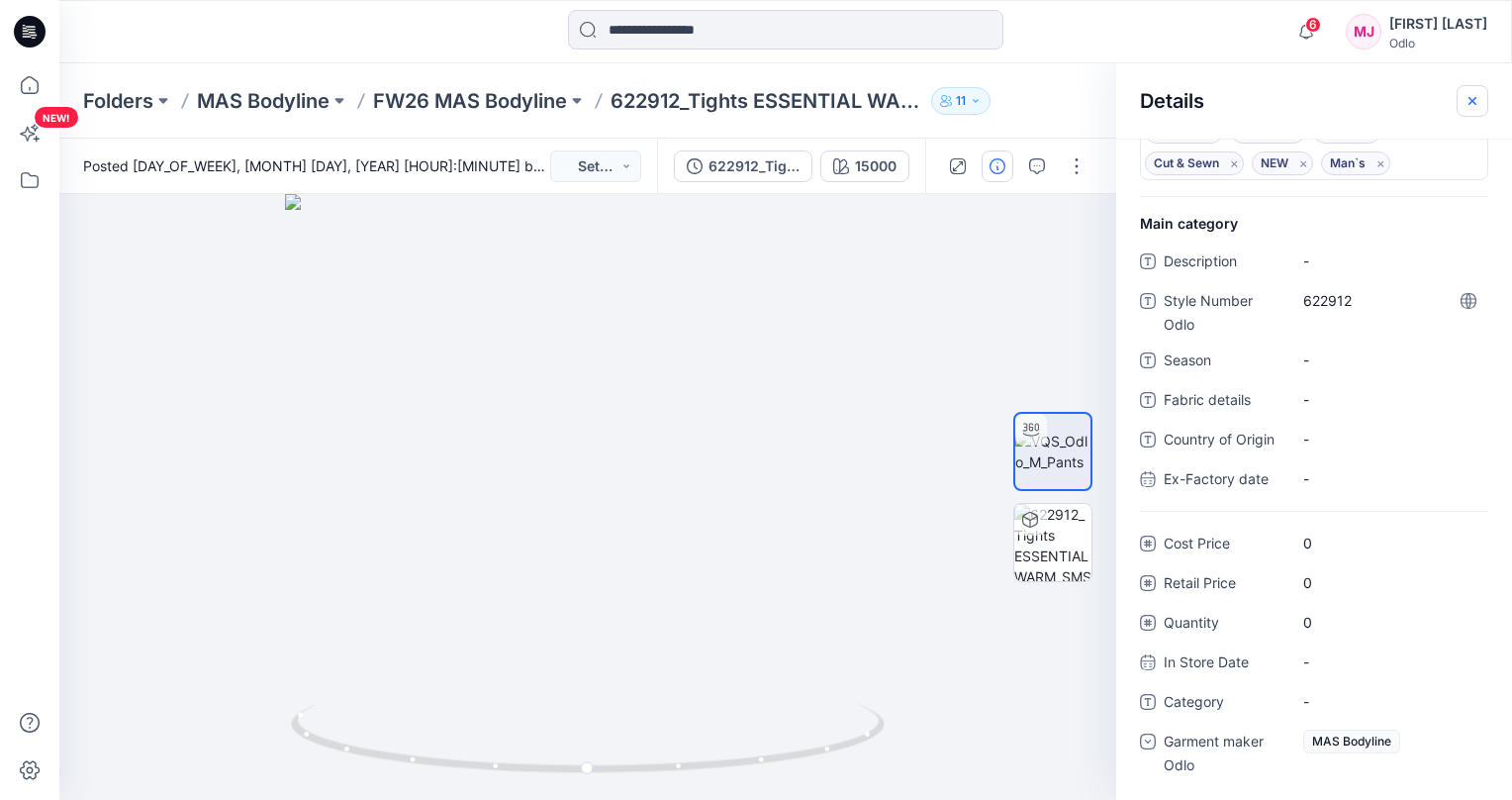 click 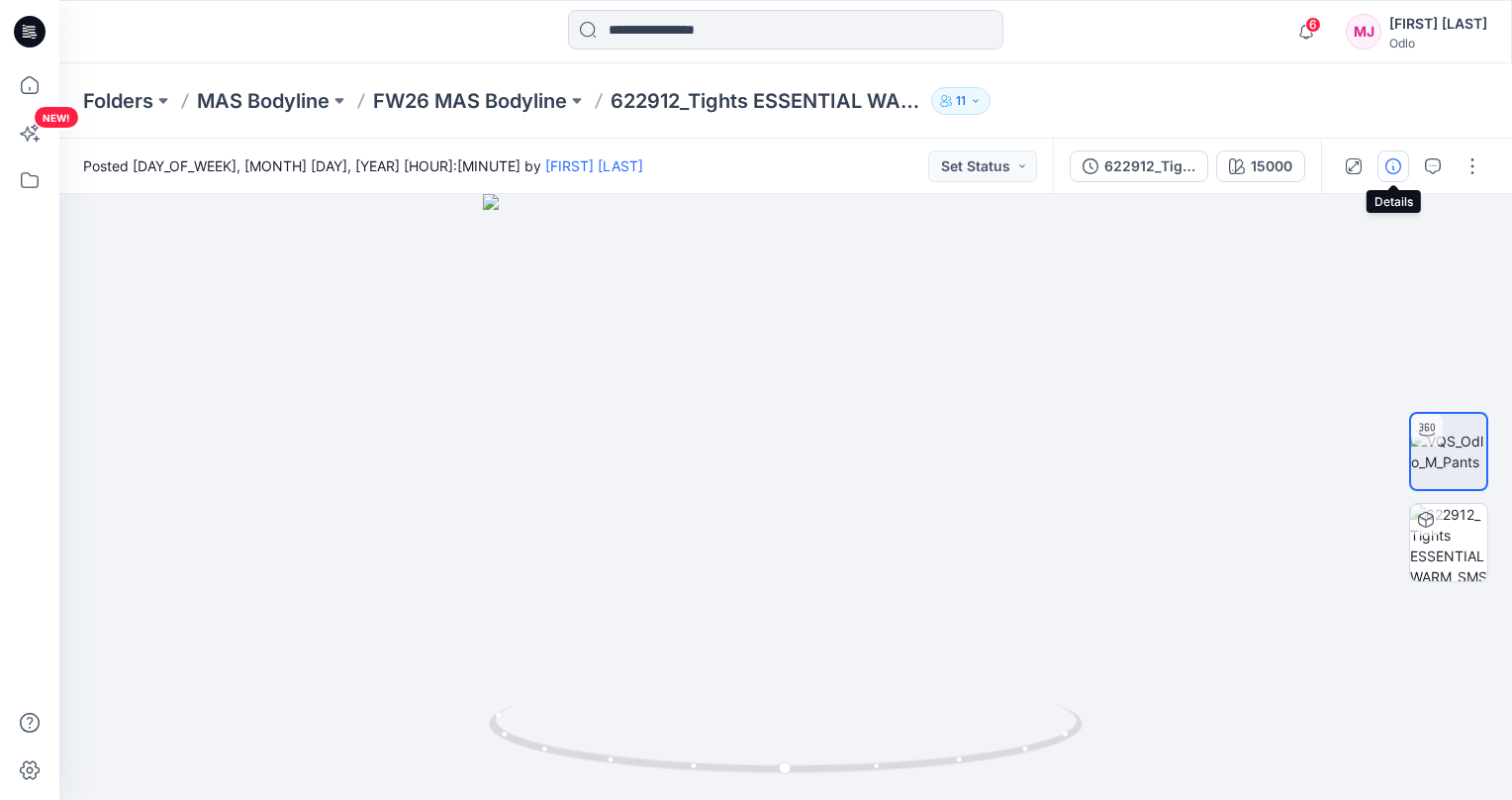 click at bounding box center [1393, 166] 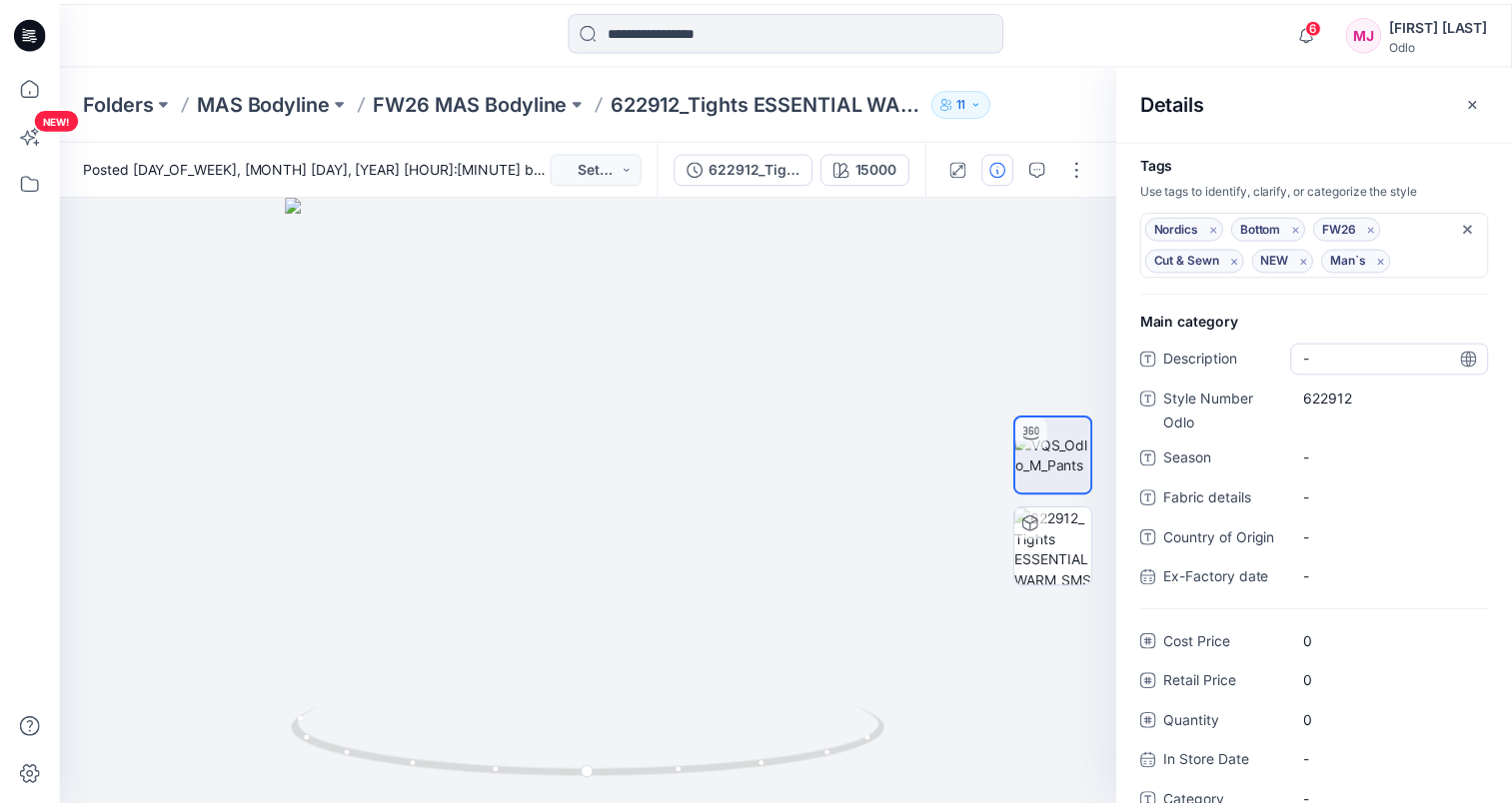 scroll, scrollTop: 95, scrollLeft: 0, axis: vertical 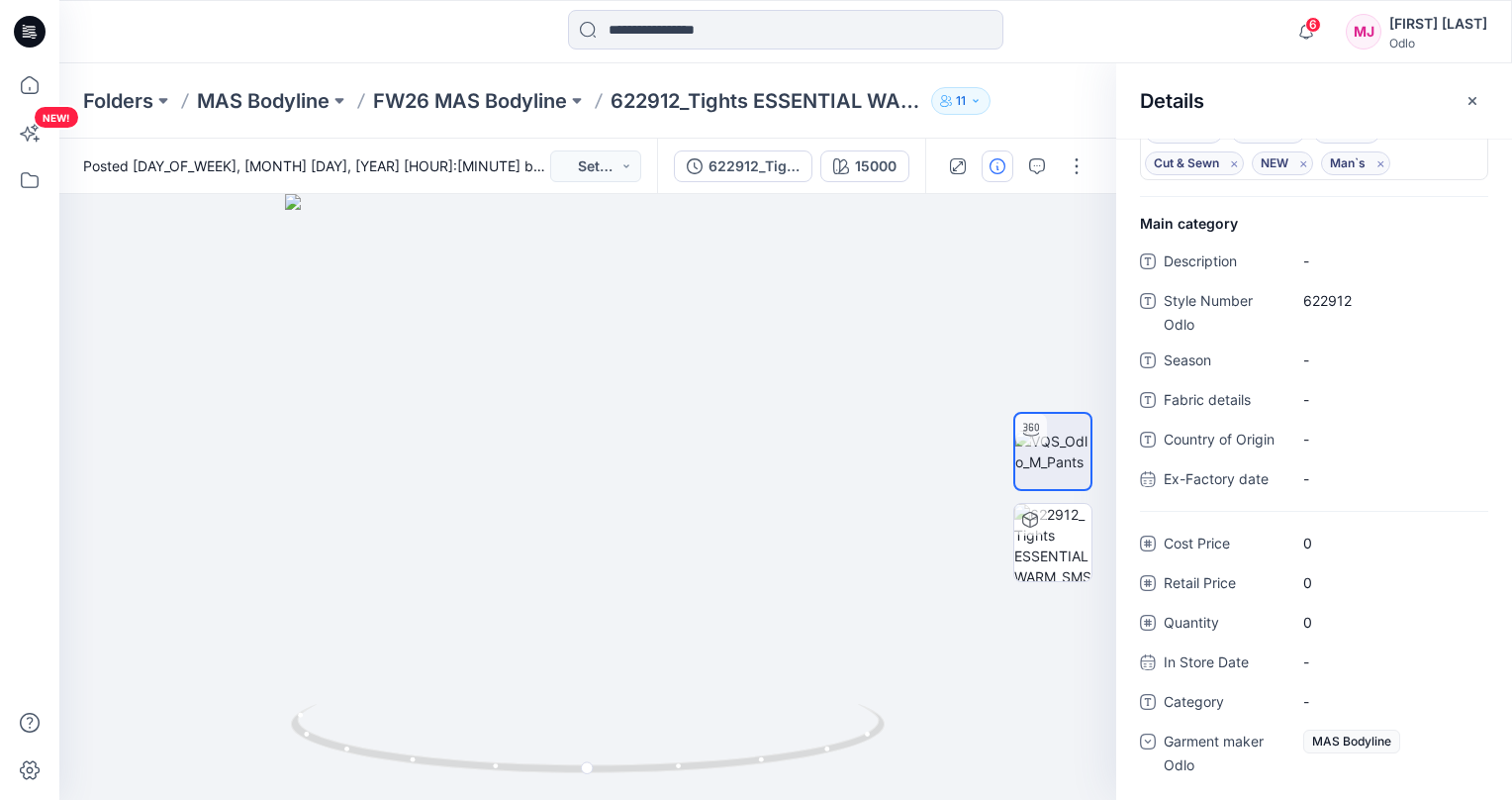 click on "Folders MAS Bodyline FW26 MAS Bodyline 622912_Tights ESSENTIAL WARM_SMS_3D 11" at bounding box center [709, 101] 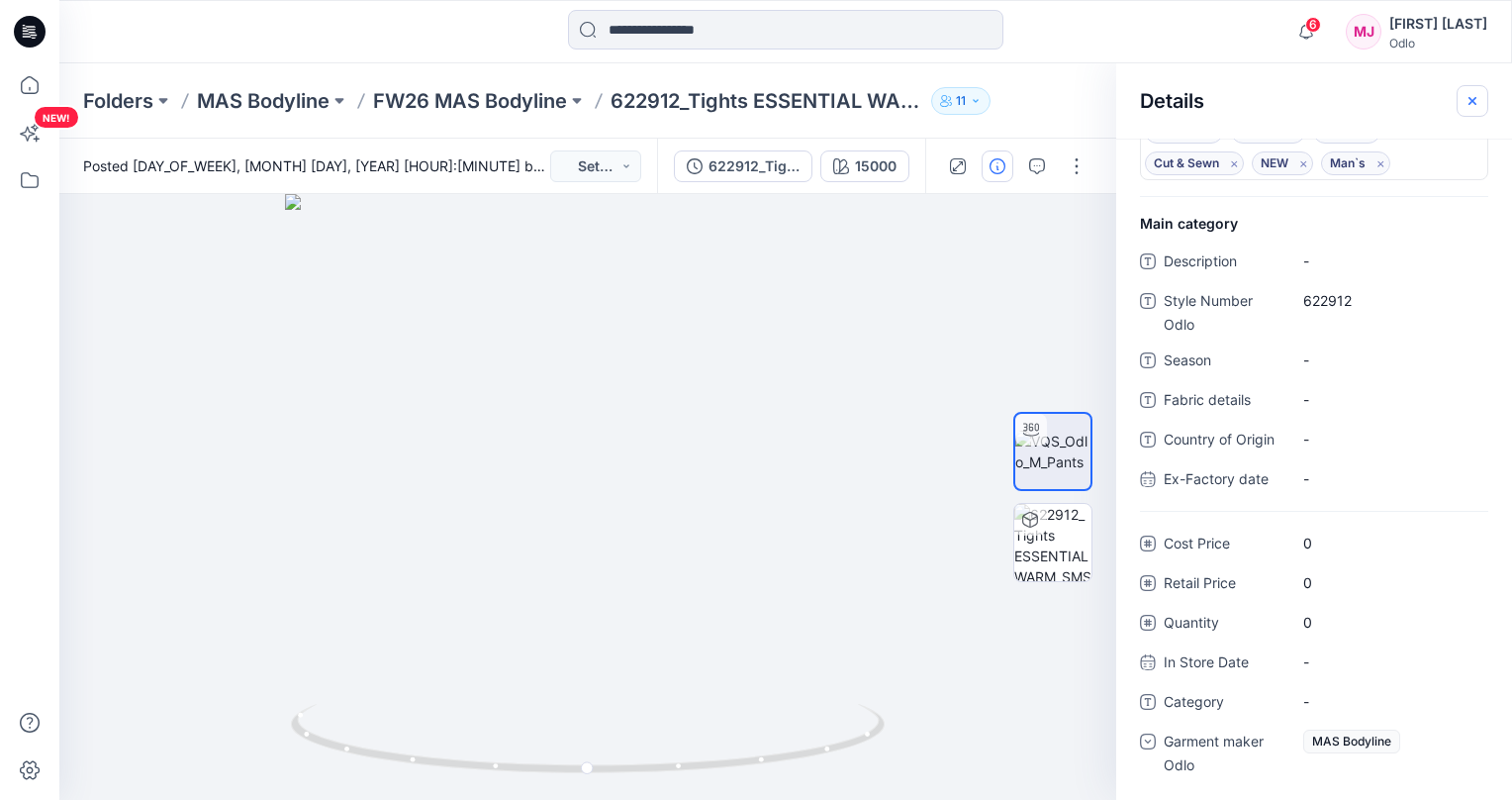 click at bounding box center (1472, 101) 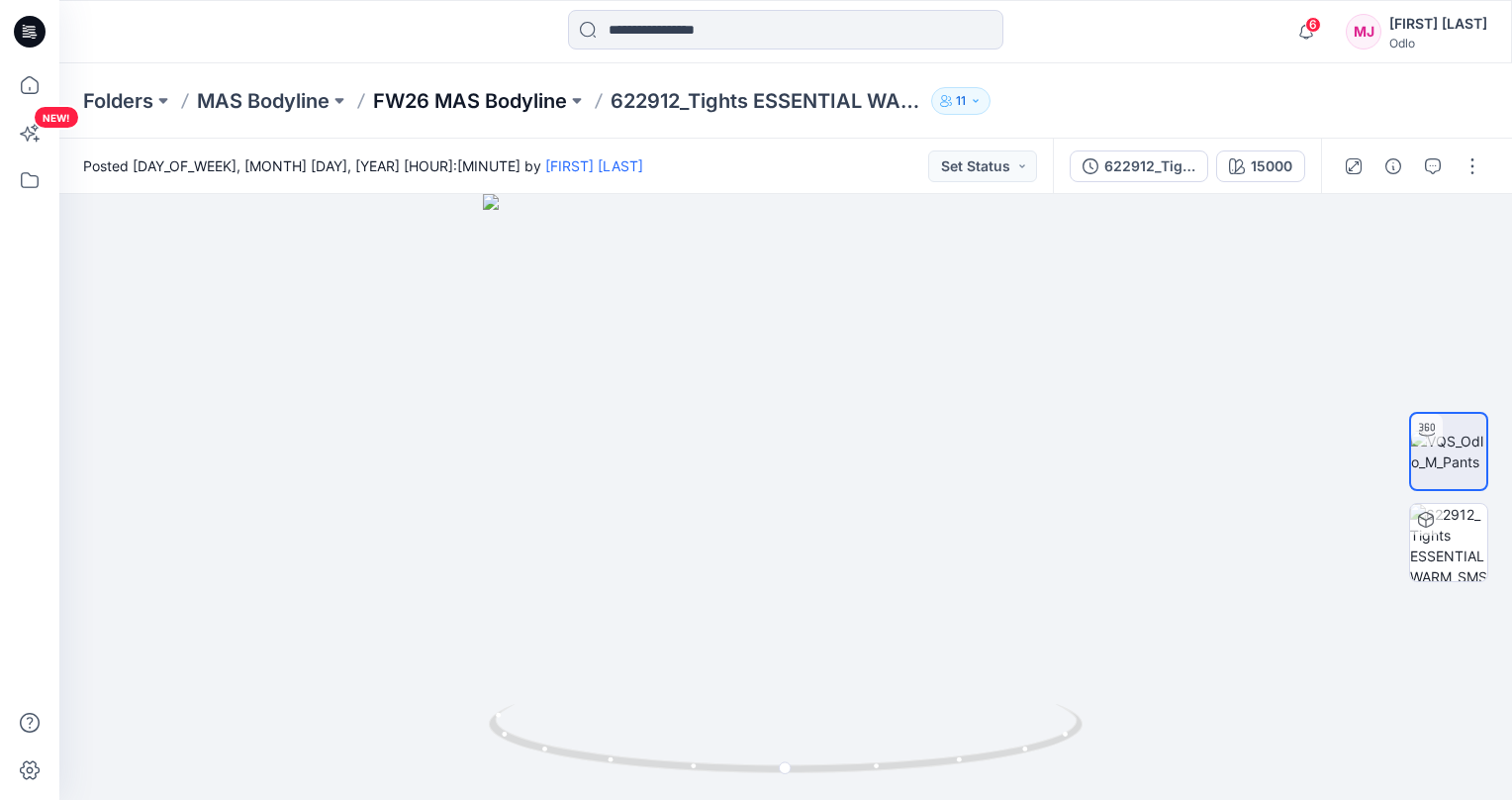 click on "FW26 MAS Bodyline" at bounding box center [470, 101] 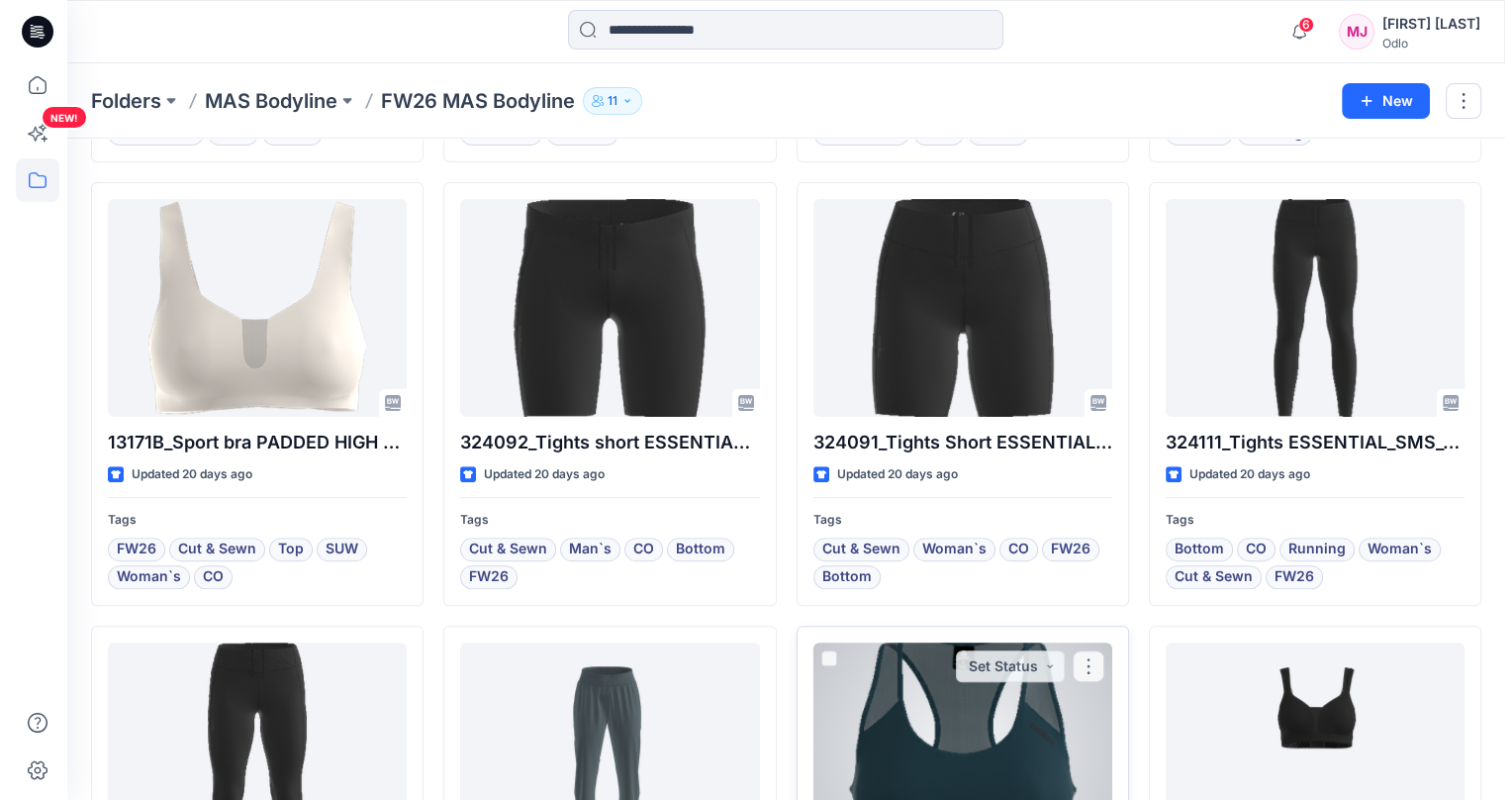 scroll, scrollTop: 0, scrollLeft: 0, axis: both 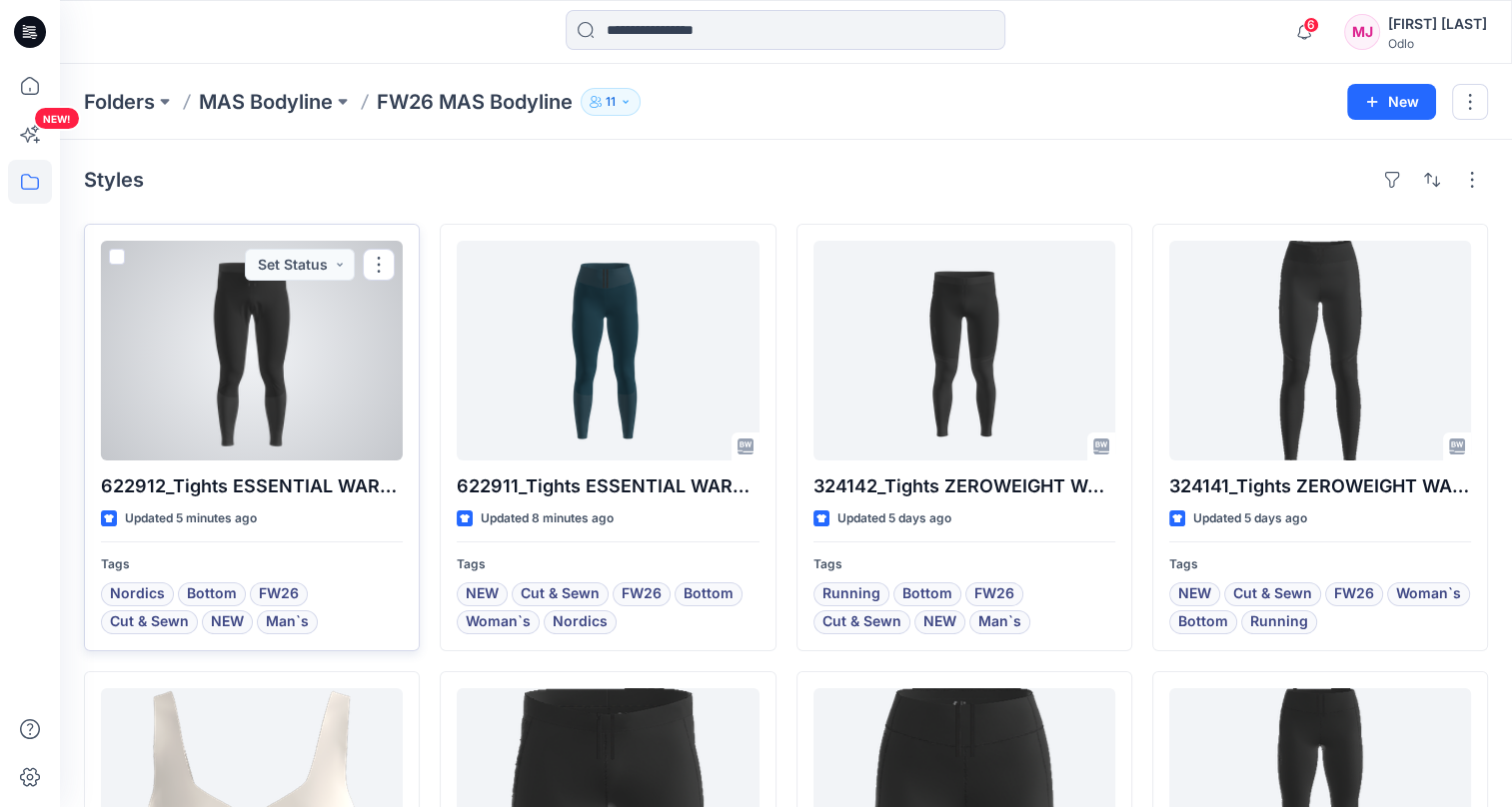 click at bounding box center (252, 351) 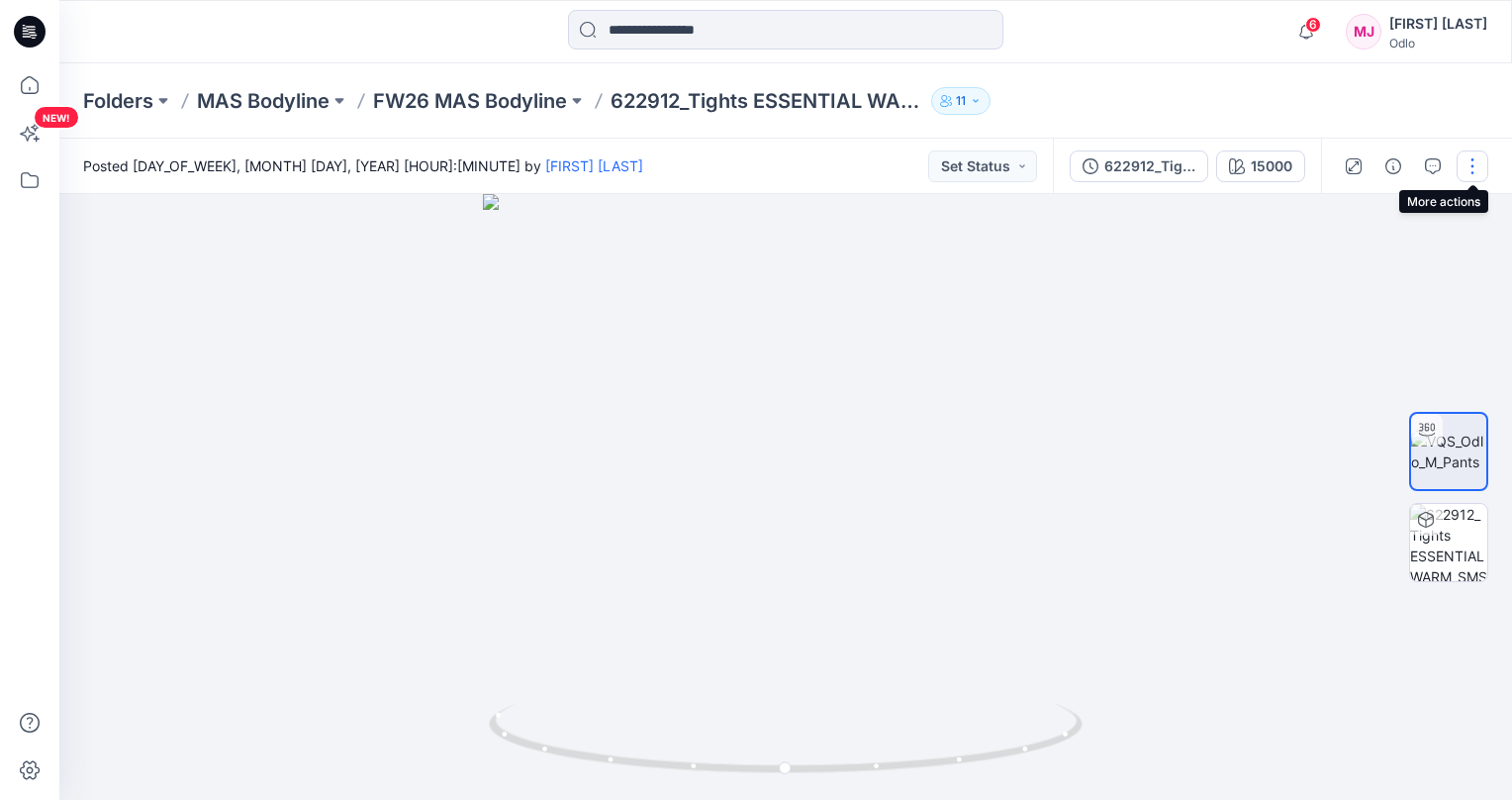 click at bounding box center [1472, 166] 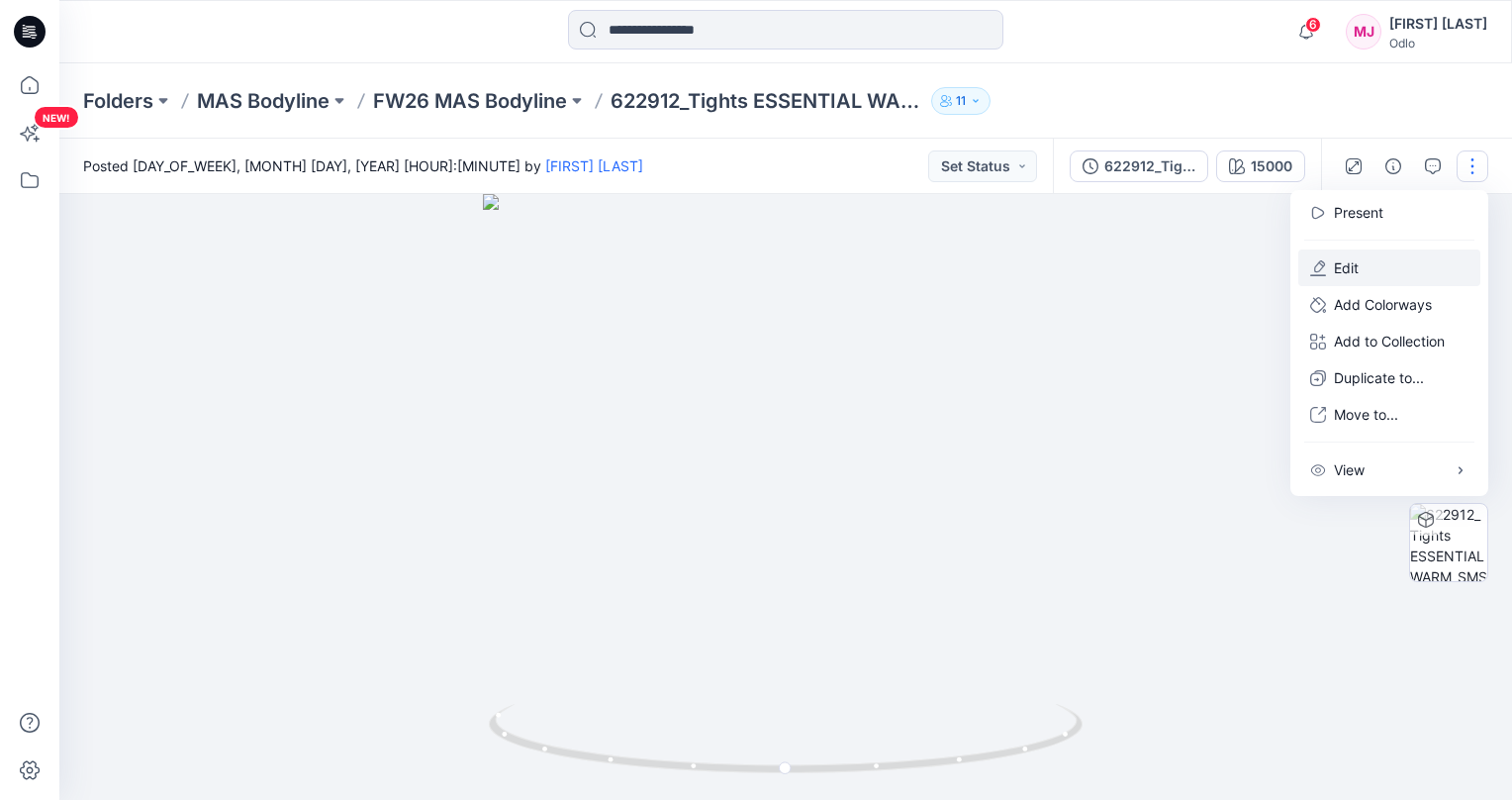 click on "Edit" at bounding box center [1346, 267] 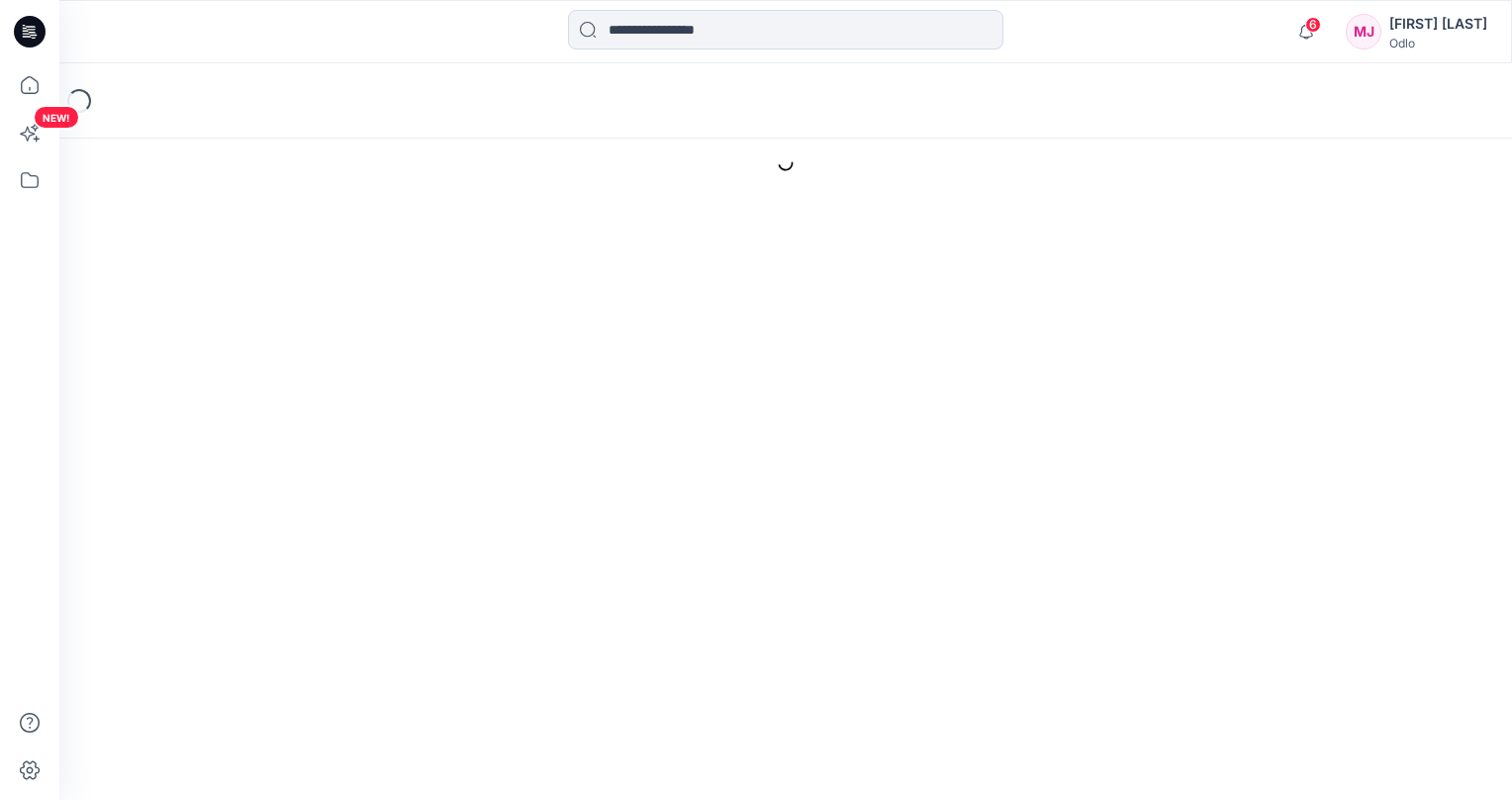 scroll, scrollTop: 0, scrollLeft: 0, axis: both 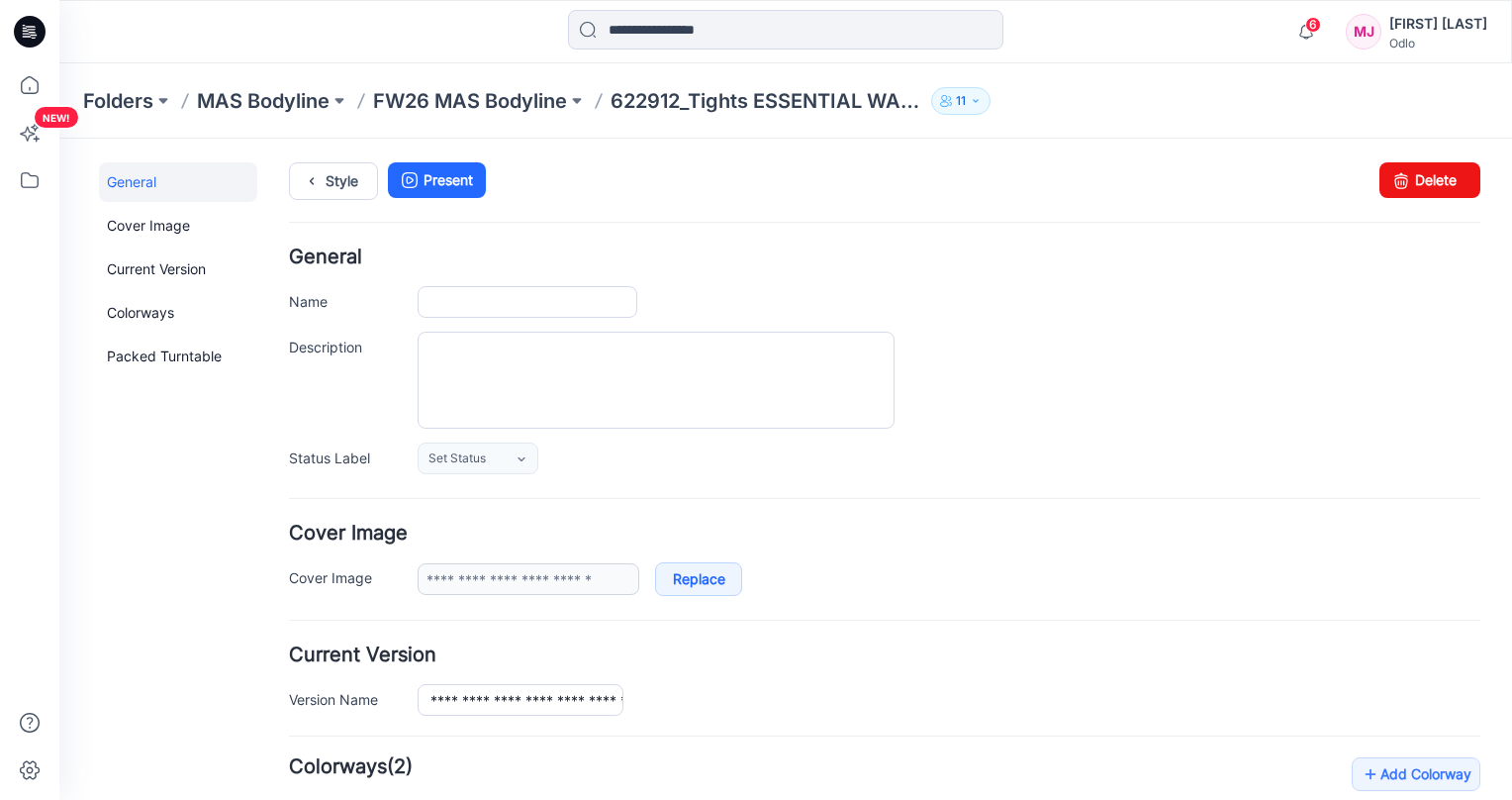 type on "**********" 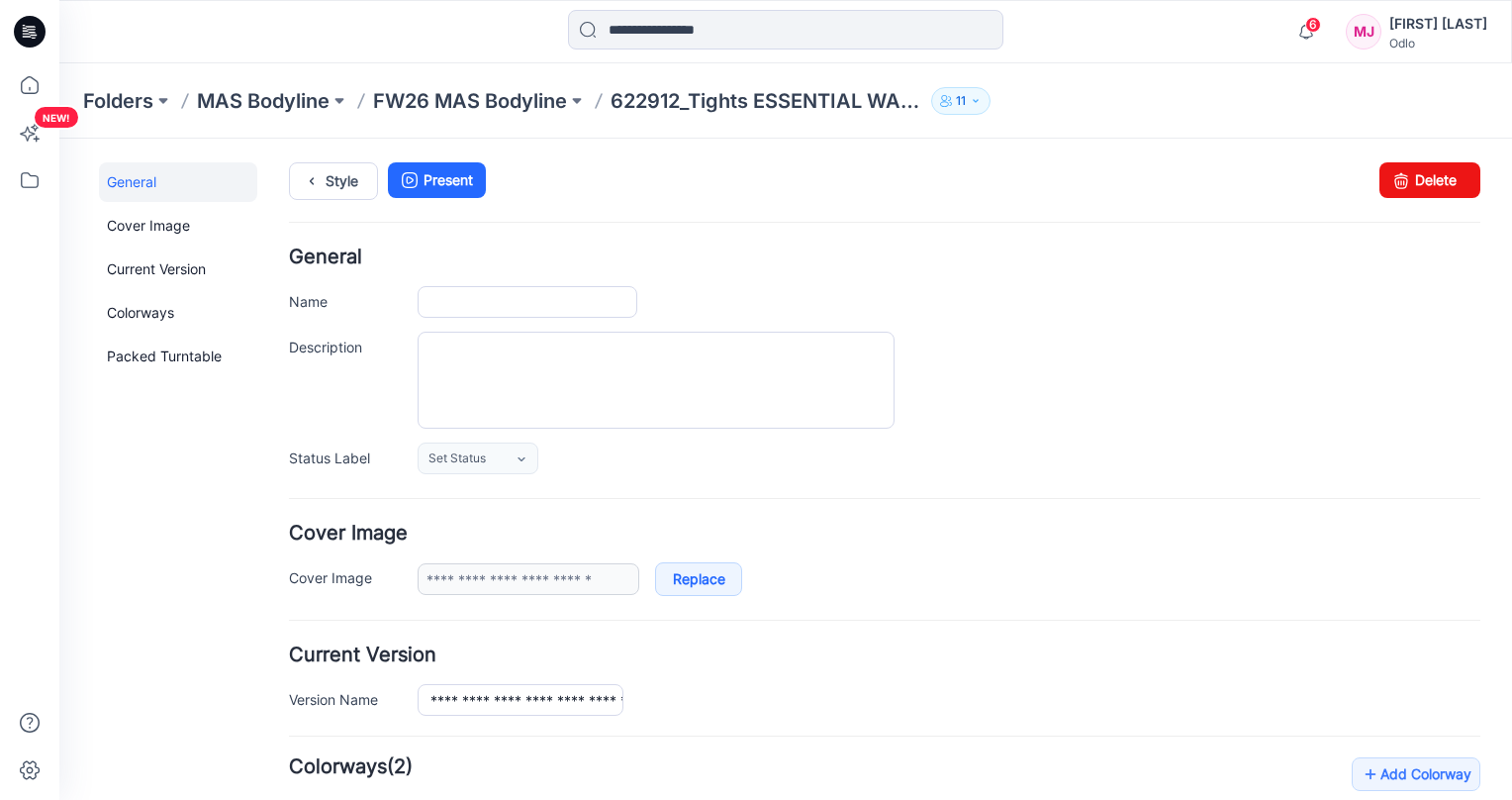 type on "*****" 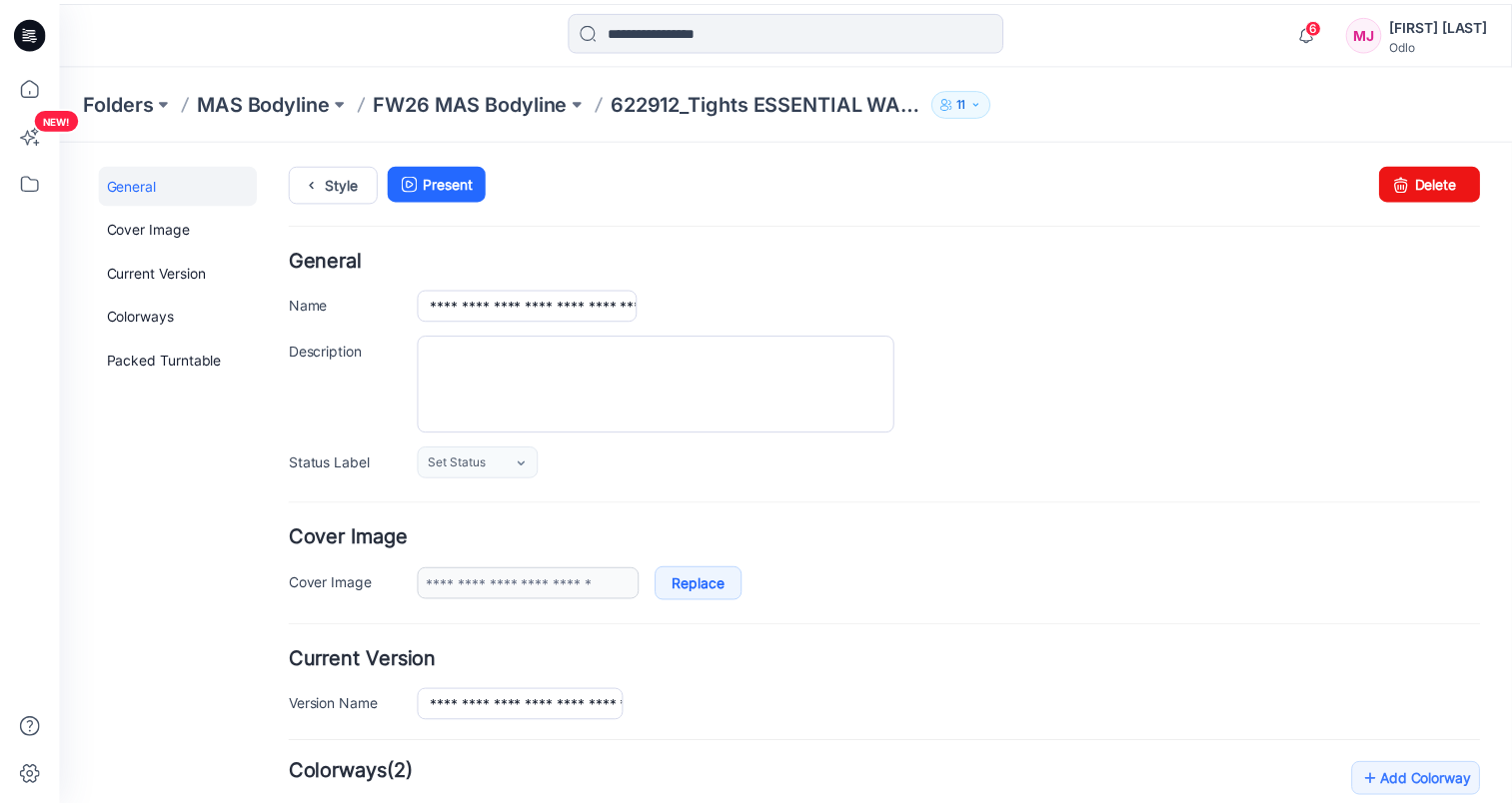 scroll, scrollTop: 100, scrollLeft: 0, axis: vertical 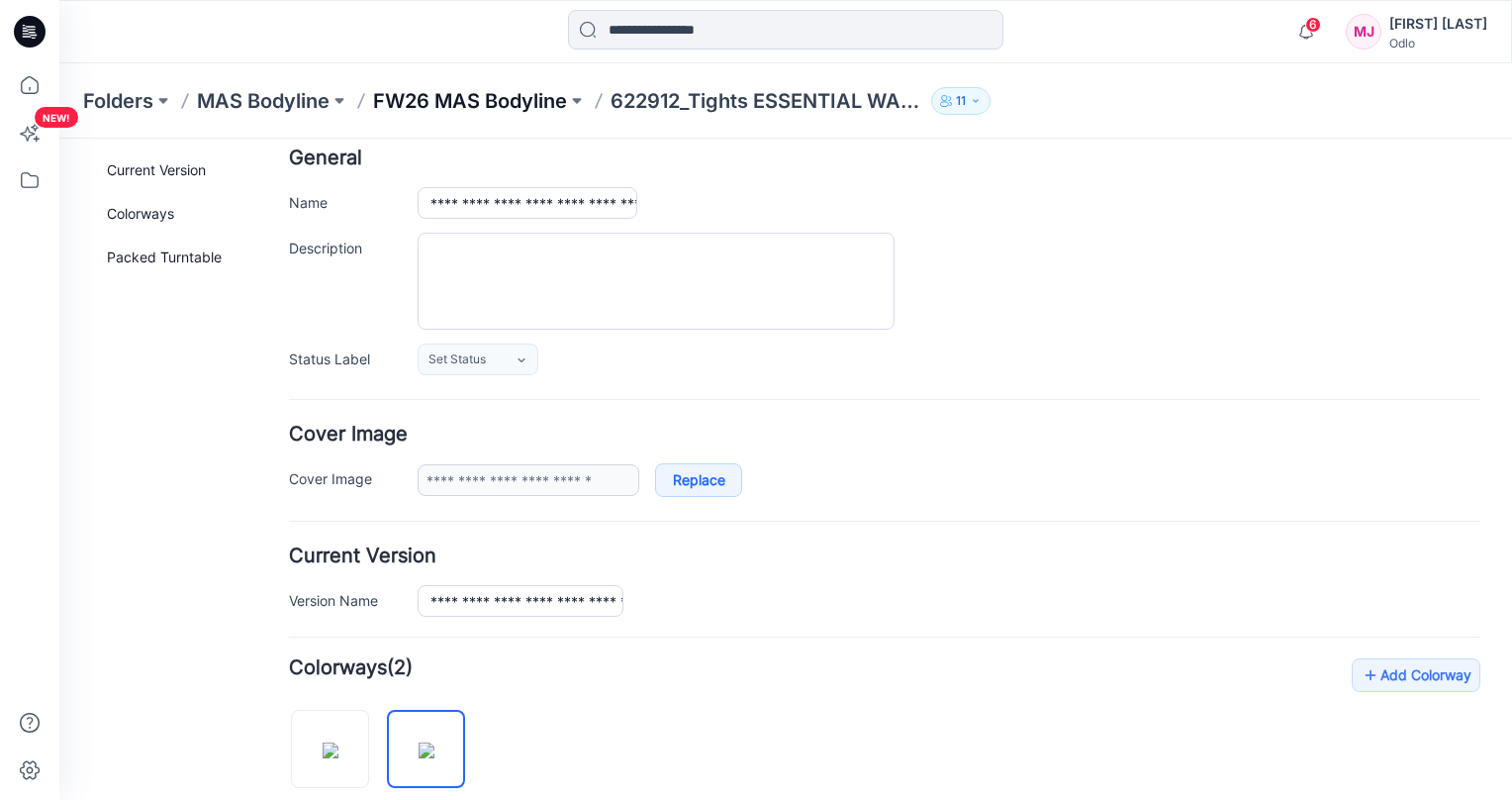 click on "FW26 MAS Bodyline" at bounding box center (470, 101) 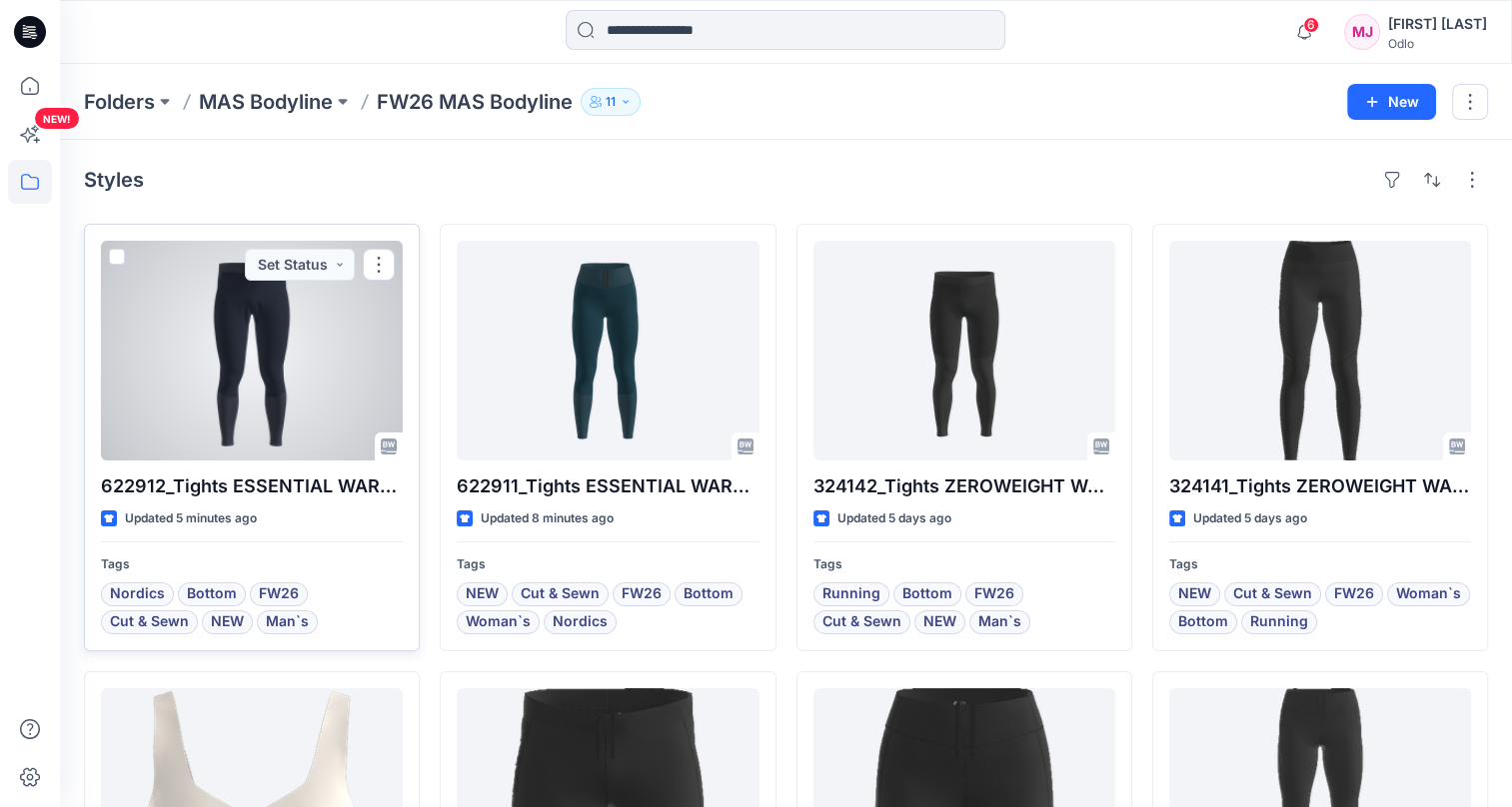 click at bounding box center [252, 351] 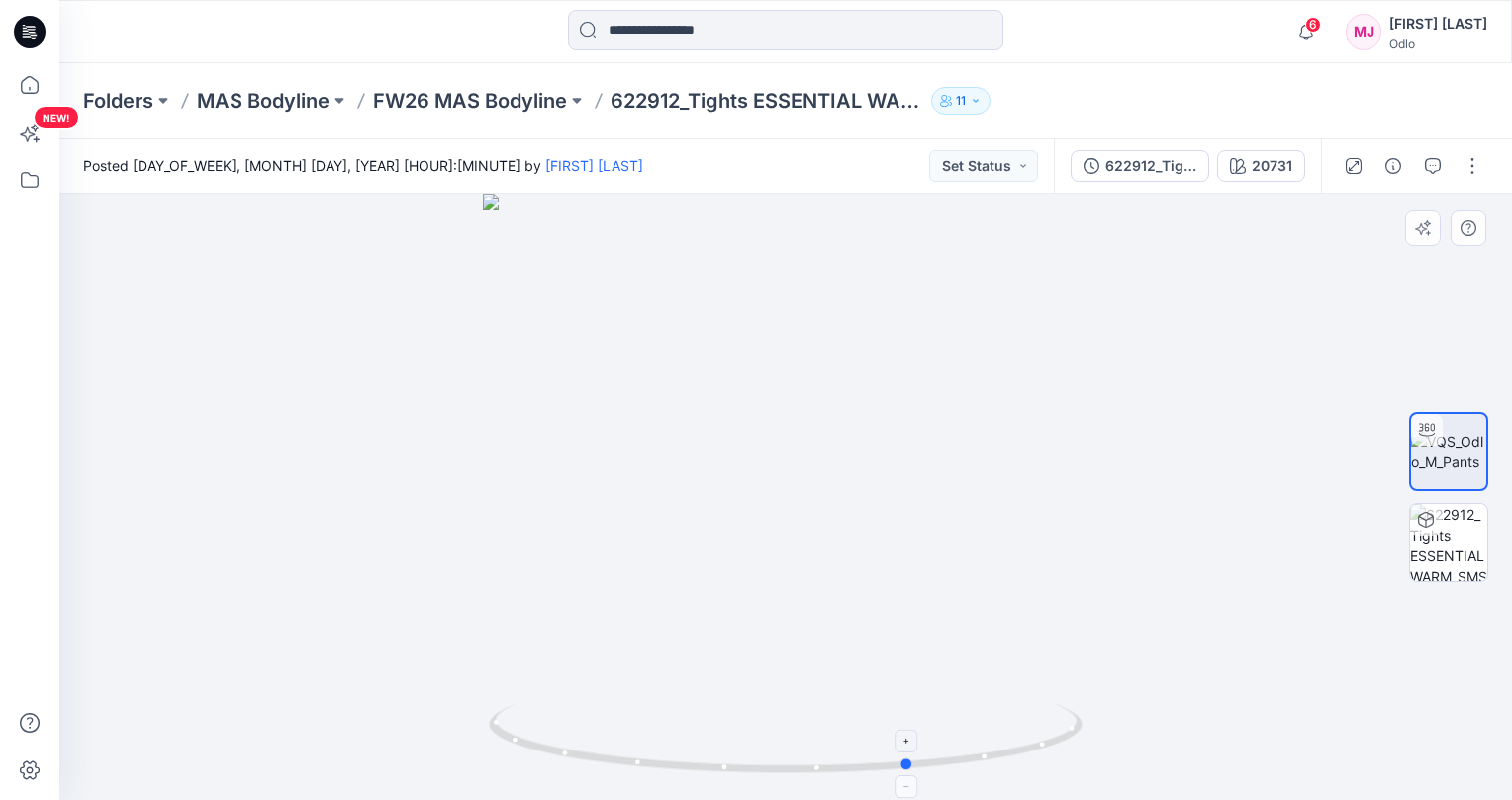 drag, startPoint x: 786, startPoint y: 772, endPoint x: 911, endPoint y: 765, distance: 125.195847 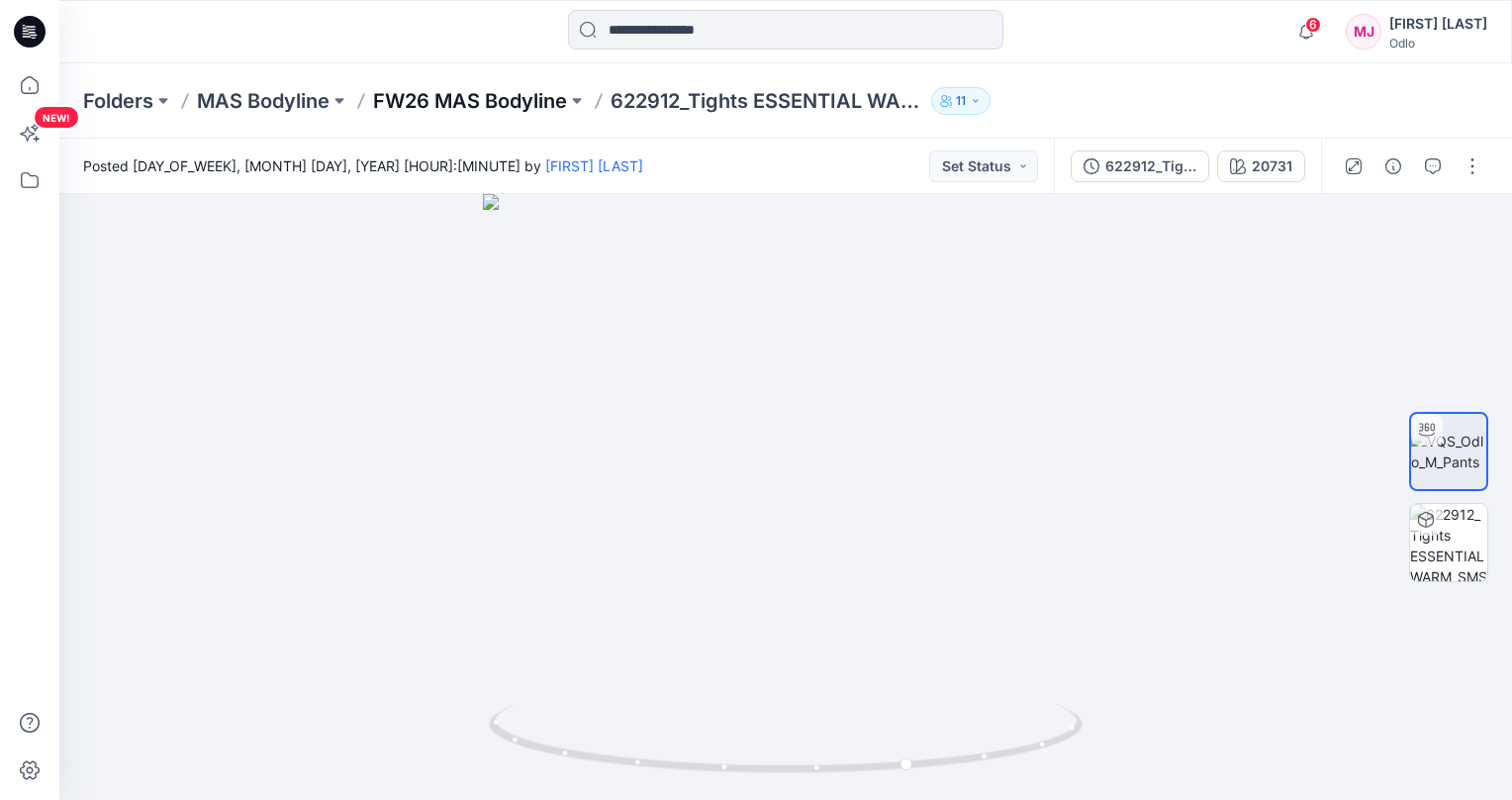 click on "FW26 MAS Bodyline" at bounding box center (470, 101) 